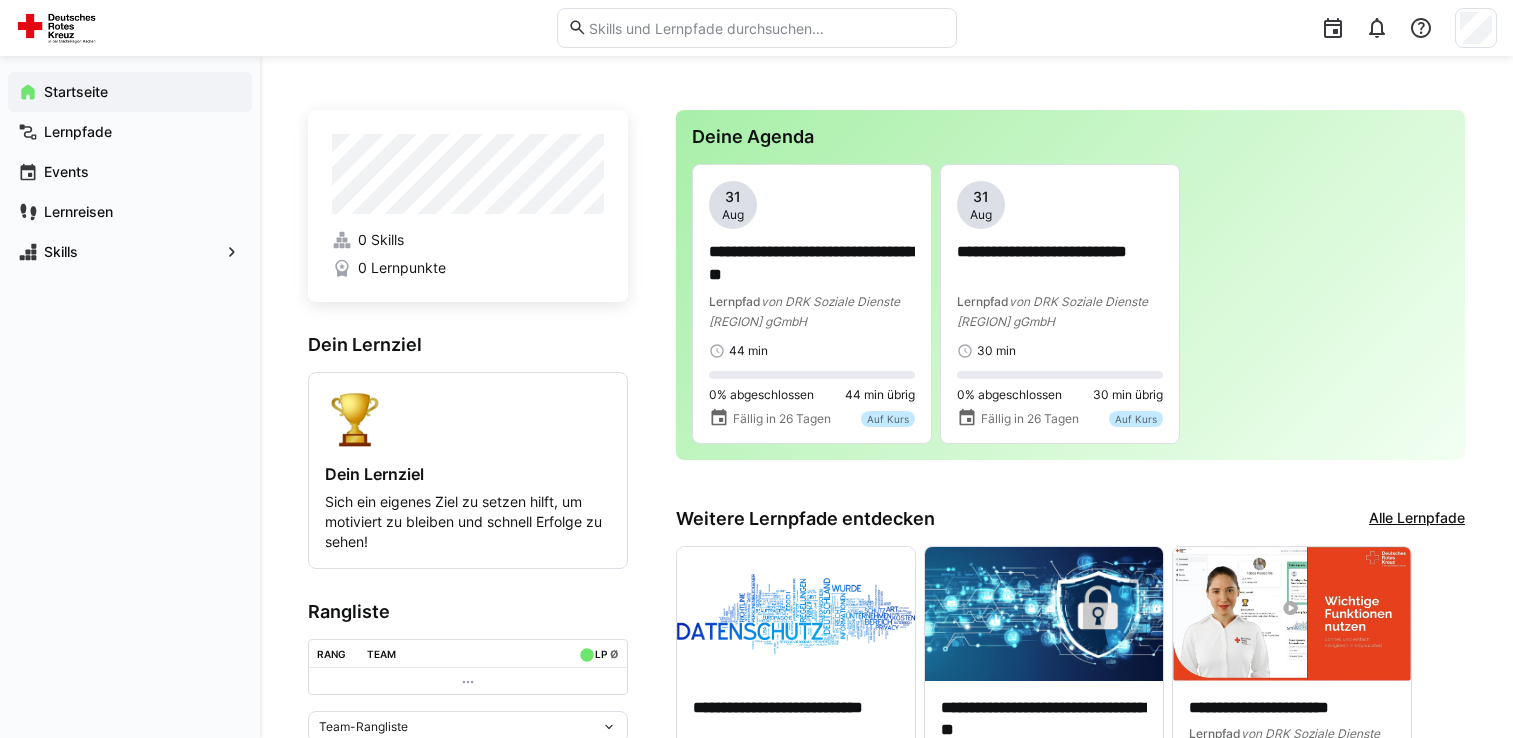 scroll, scrollTop: 33, scrollLeft: 0, axis: vertical 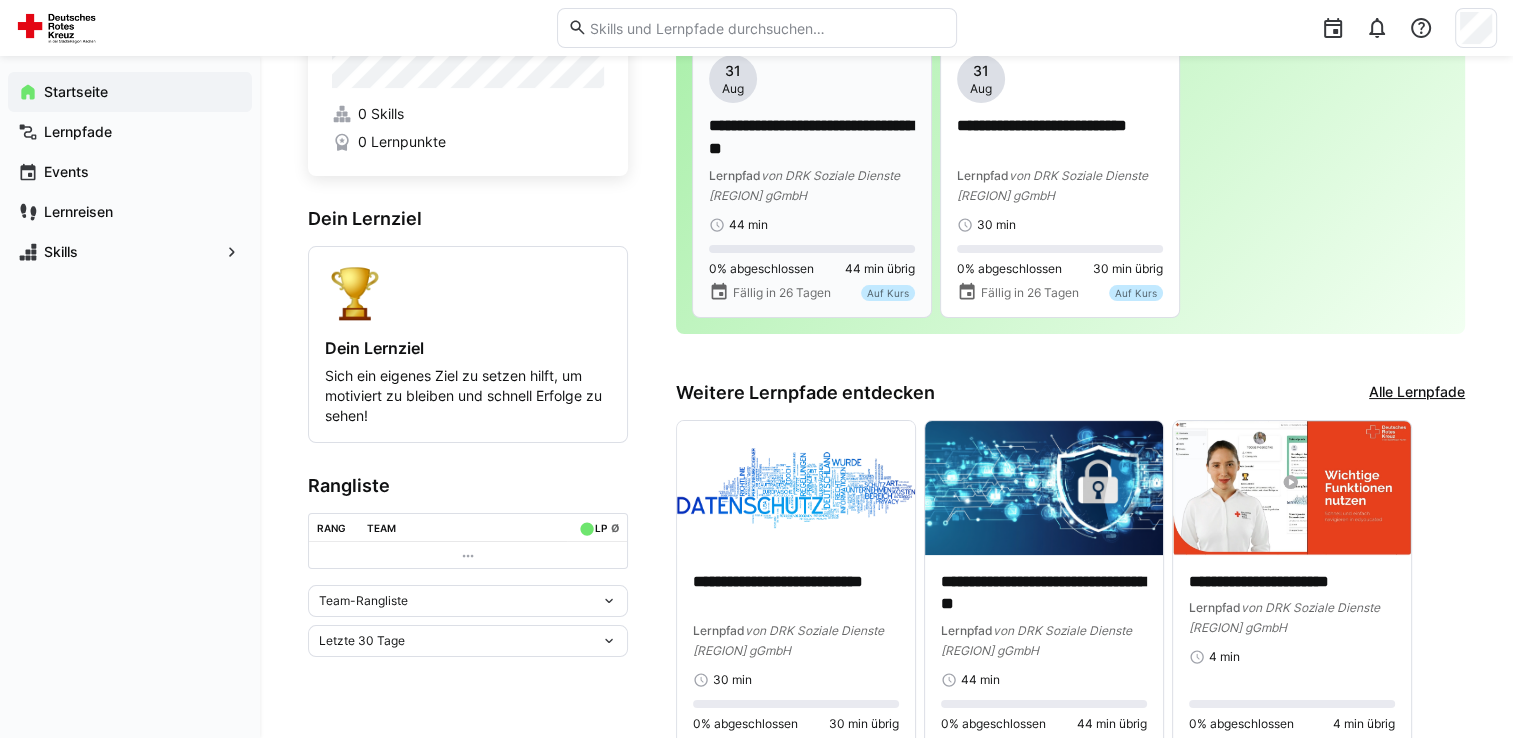 click on "von DRK Soziale Dienste [REGION] gGmbH" 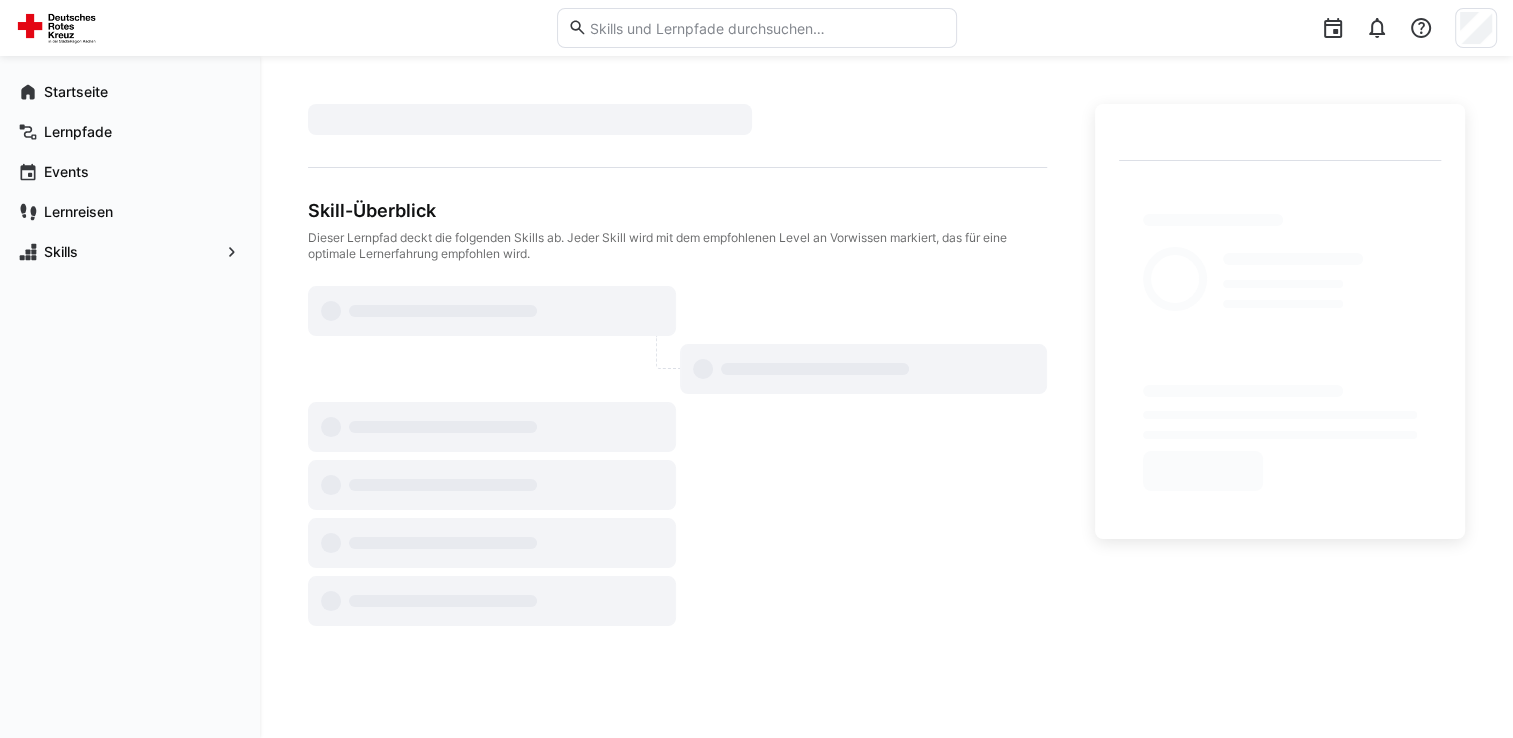 scroll, scrollTop: 0, scrollLeft: 0, axis: both 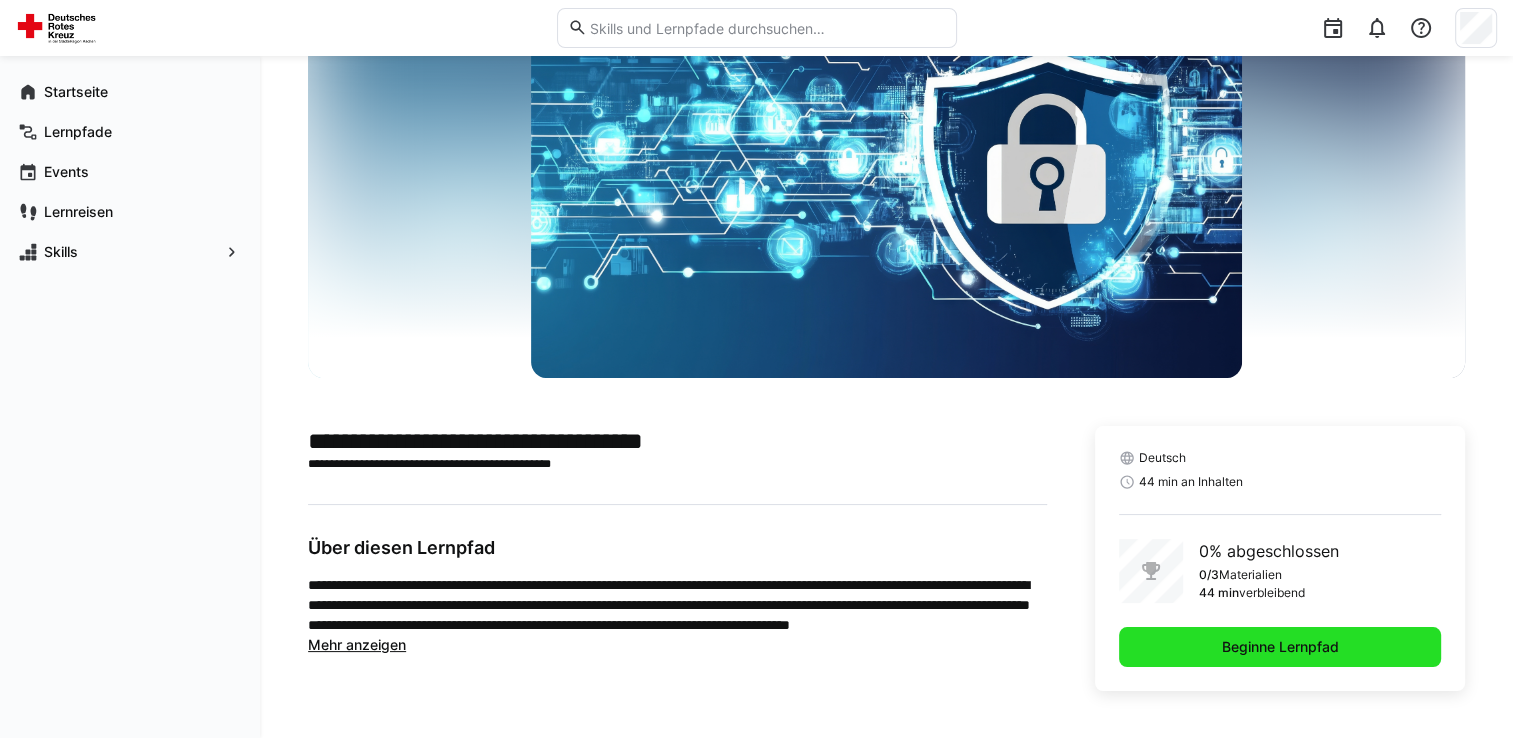 click on "Beginne Lernpfad" 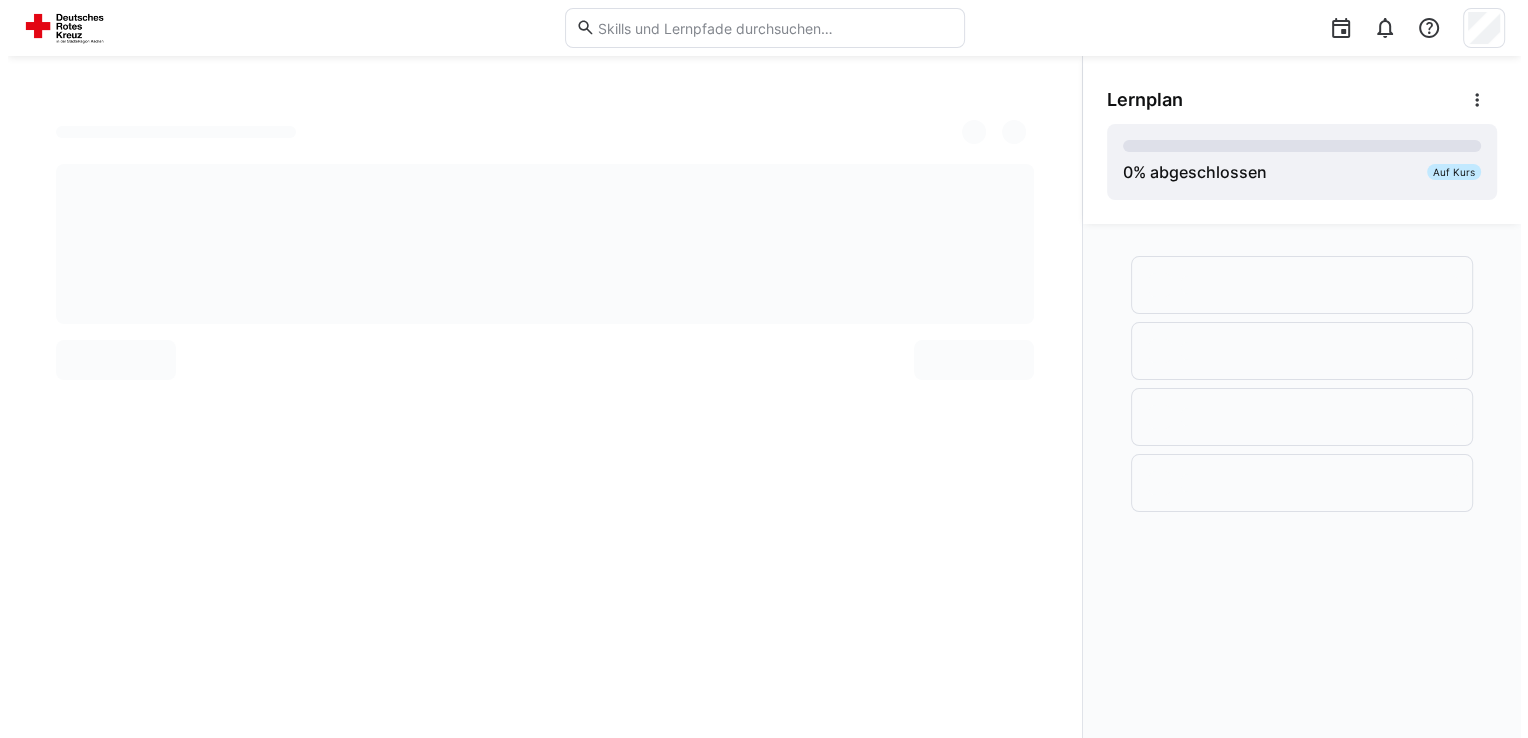 scroll, scrollTop: 0, scrollLeft: 0, axis: both 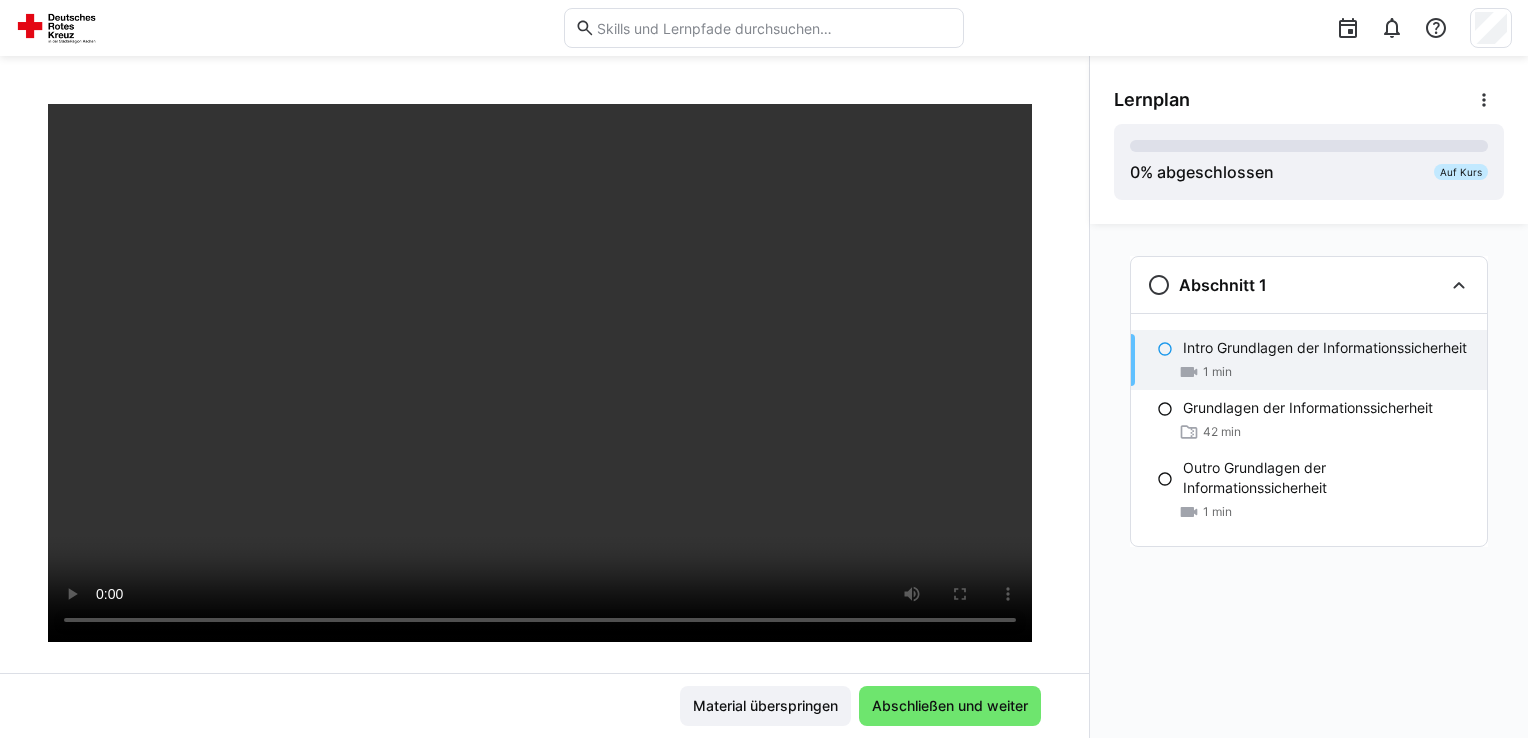 click 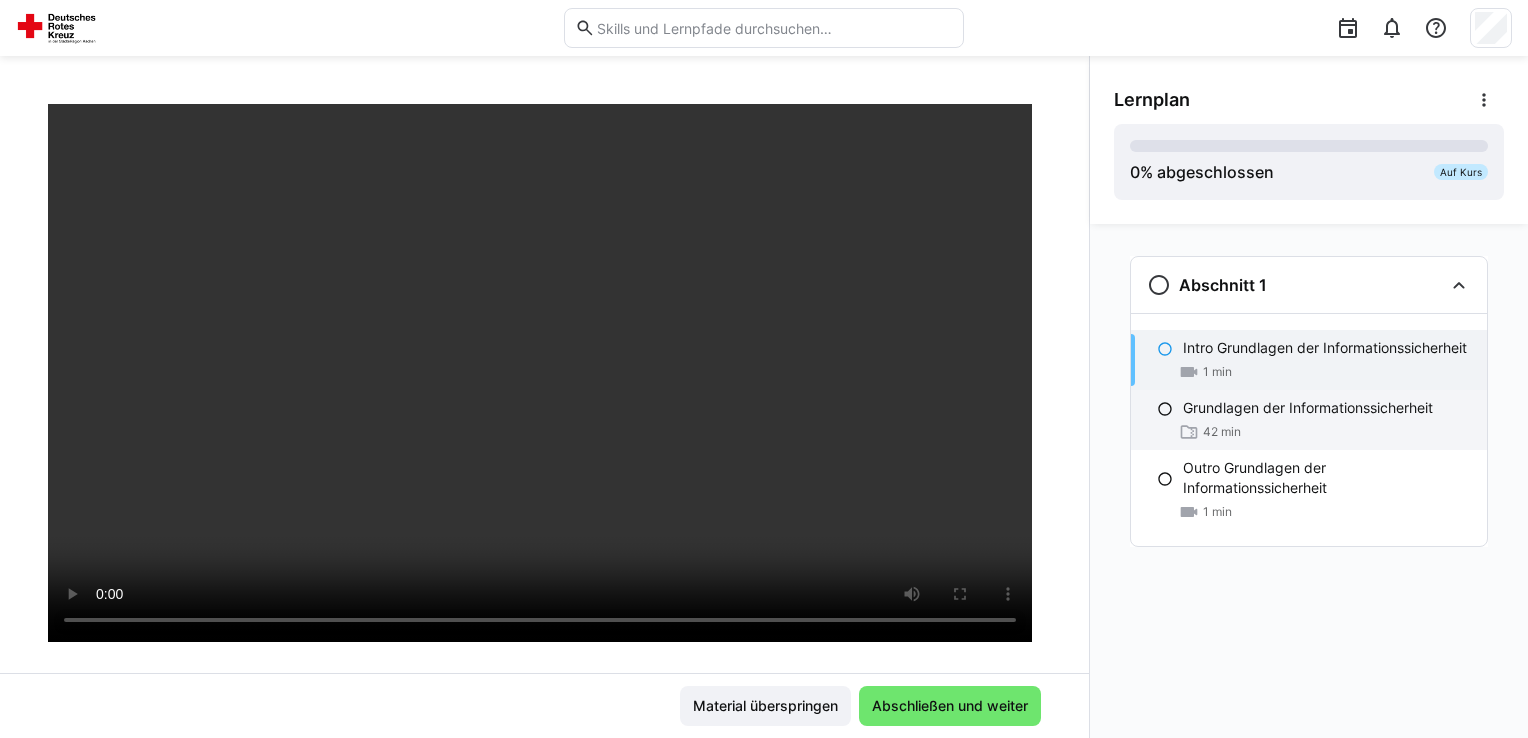click on "Grundlagen der Informationssicherheit" 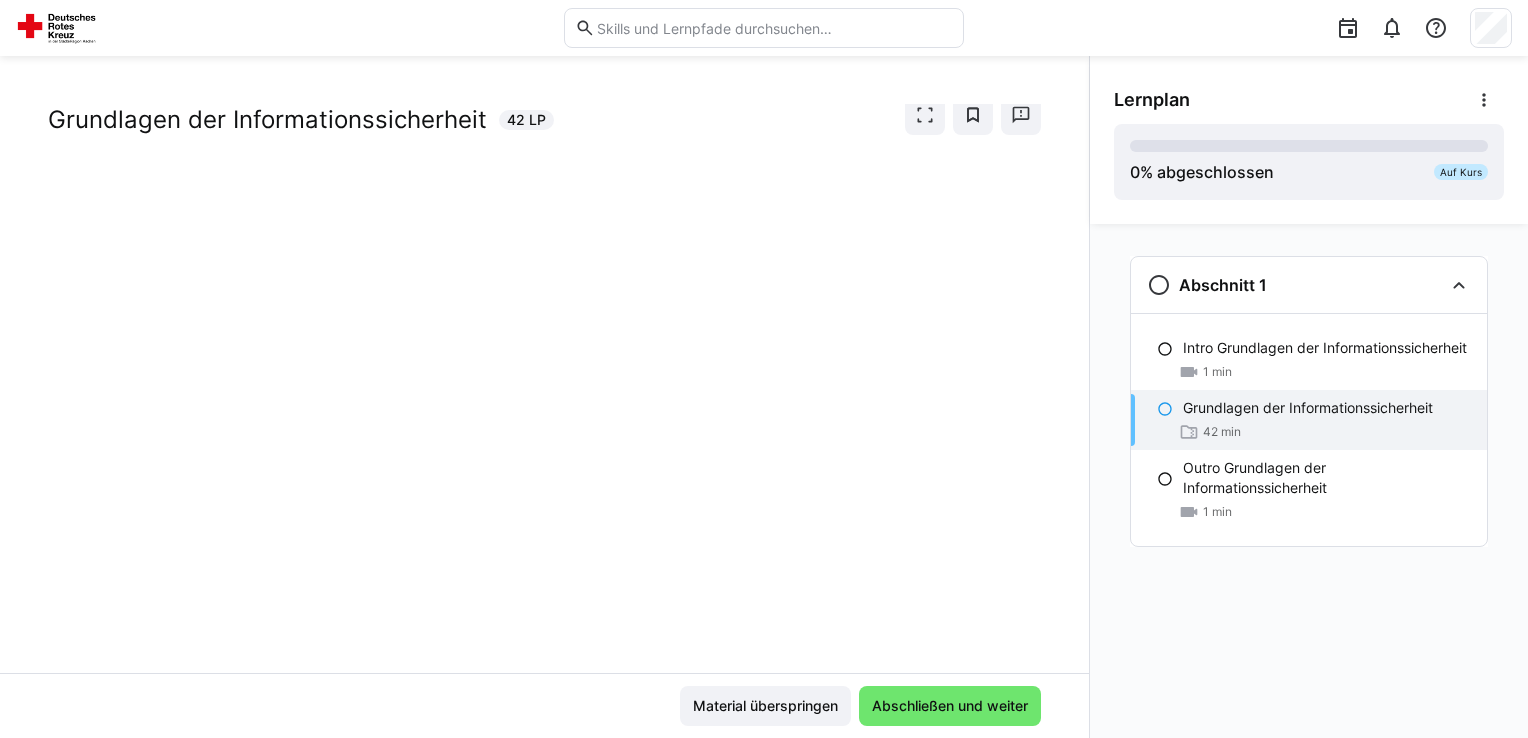 scroll, scrollTop: 46, scrollLeft: 0, axis: vertical 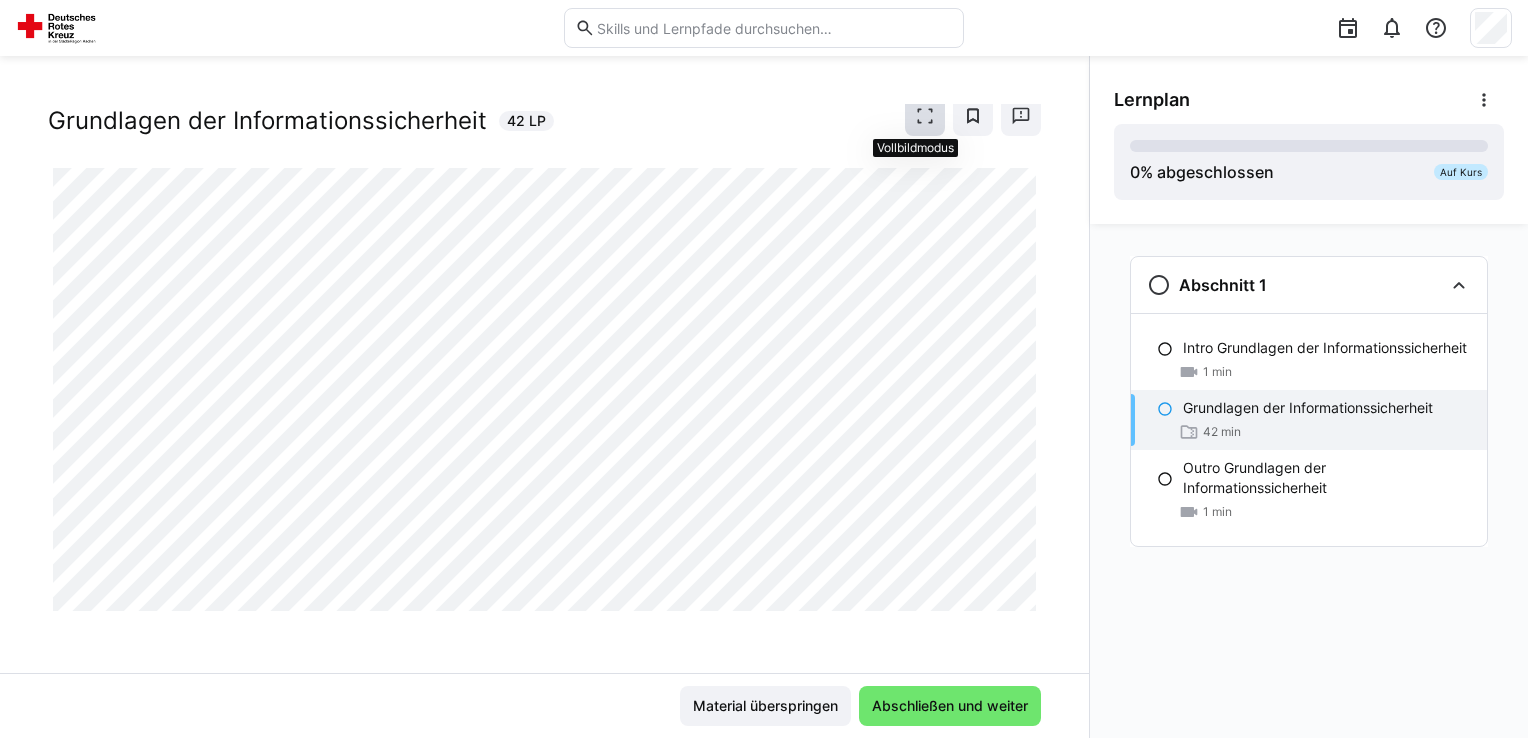 click 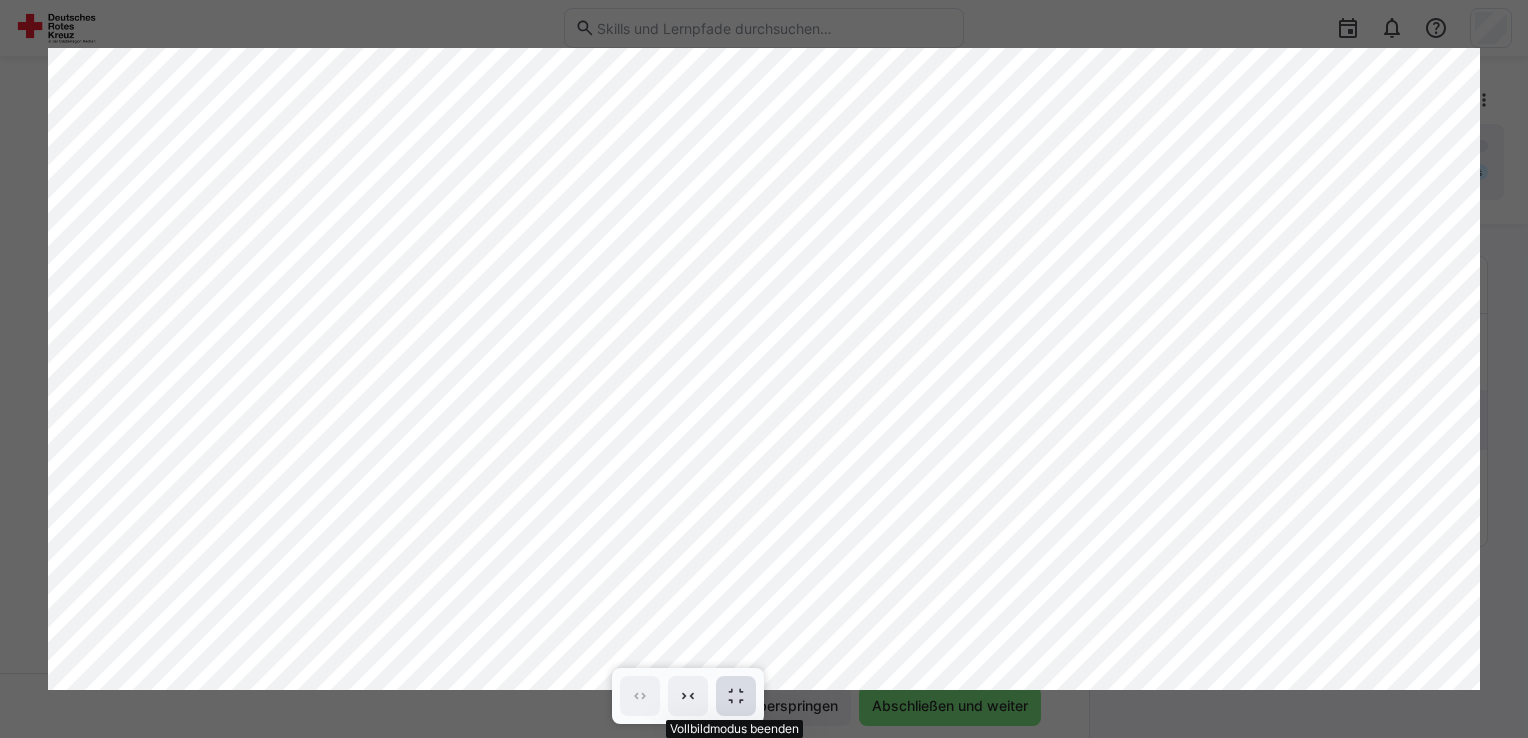 click 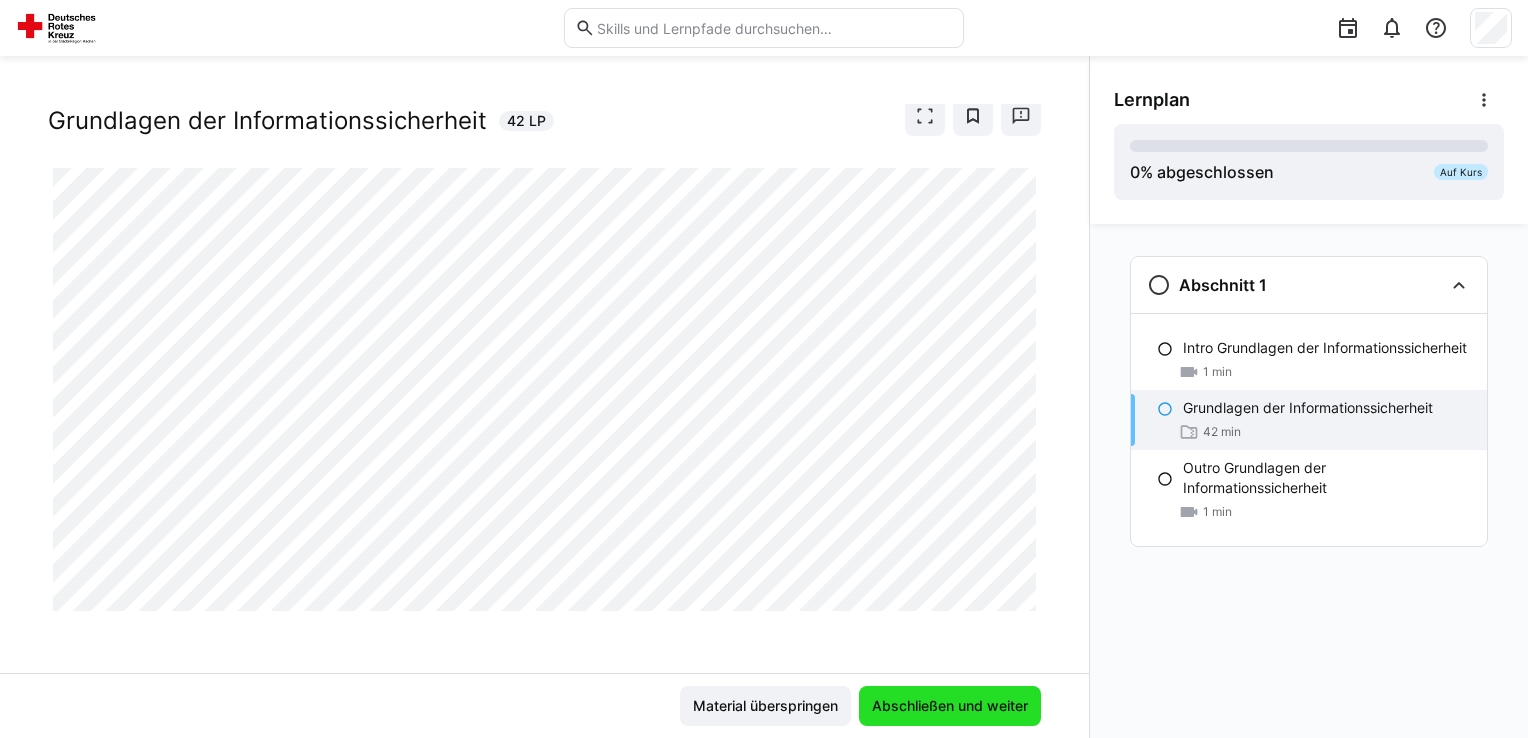 click on "Abschließen und weiter" 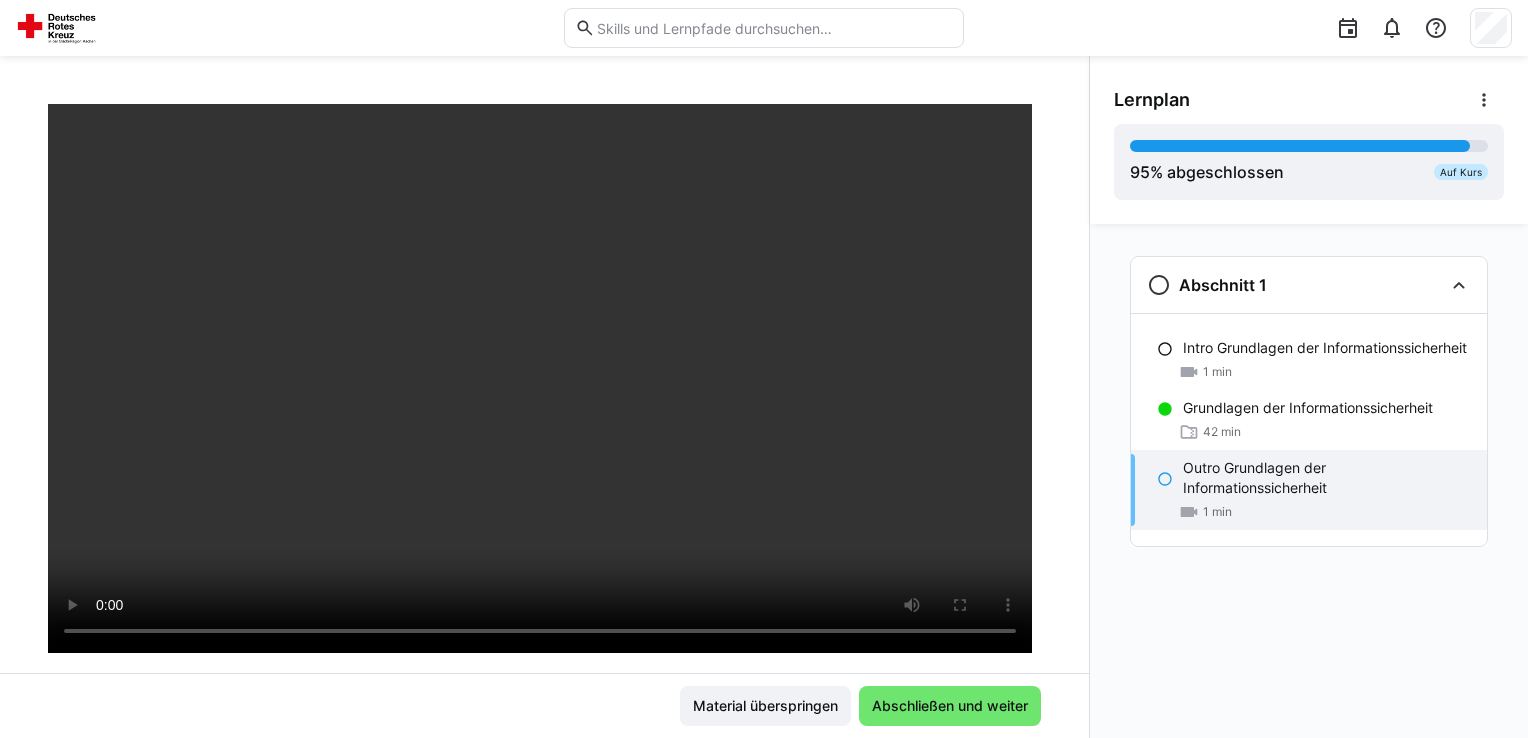 scroll, scrollTop: 119, scrollLeft: 0, axis: vertical 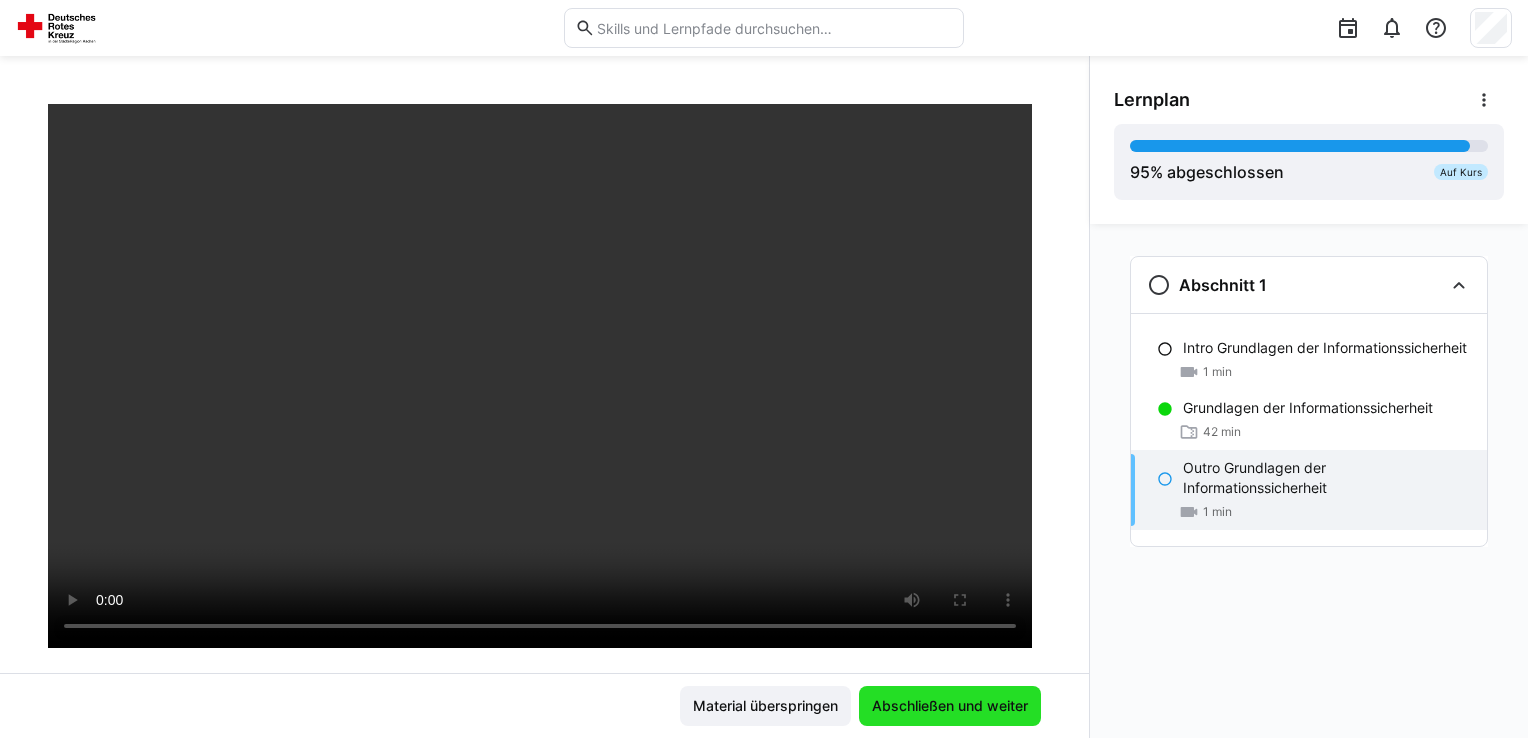 click on "Abschließen und weiter" 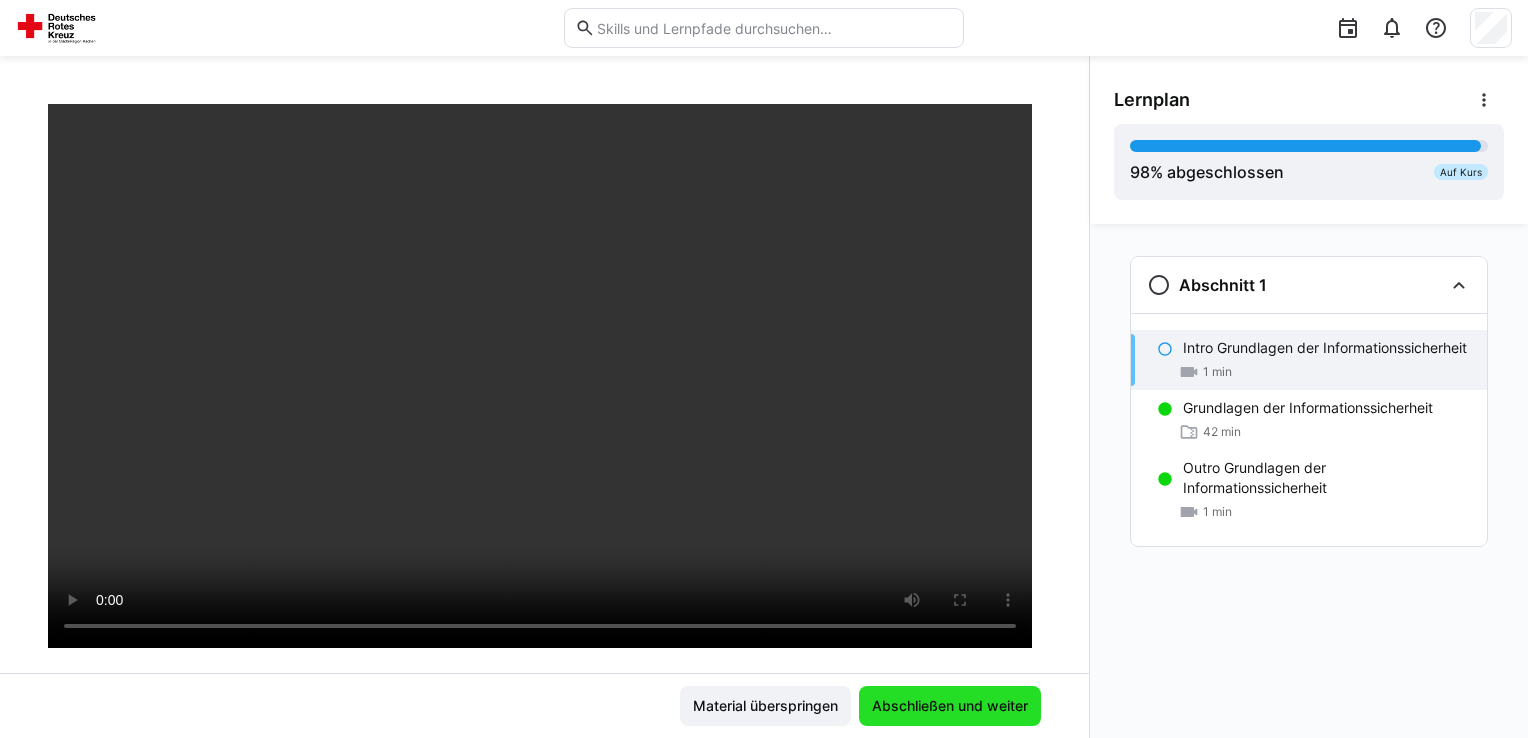 click on "Abschließen und weiter" 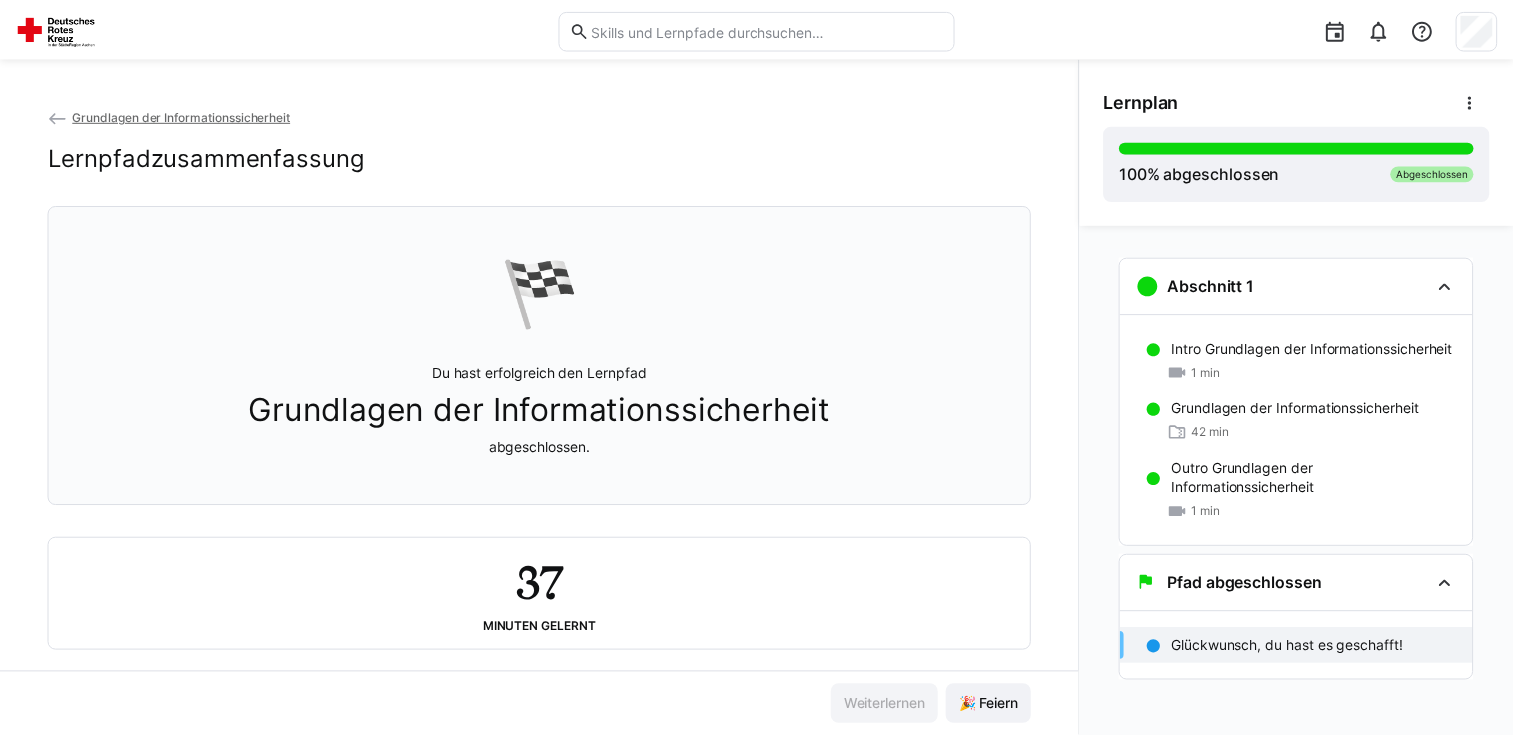 scroll, scrollTop: 31, scrollLeft: 0, axis: vertical 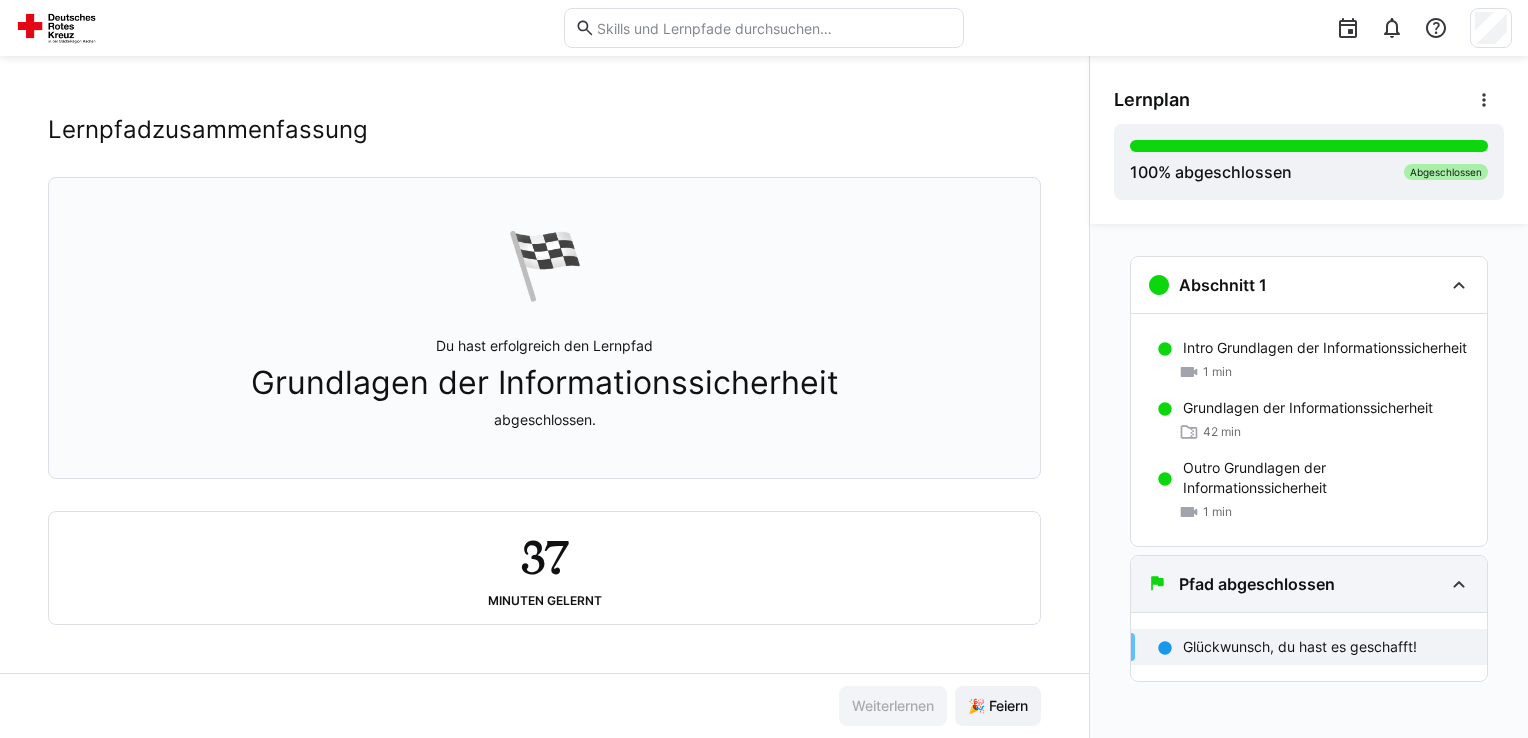 click on "Pfad abgeschlossen" 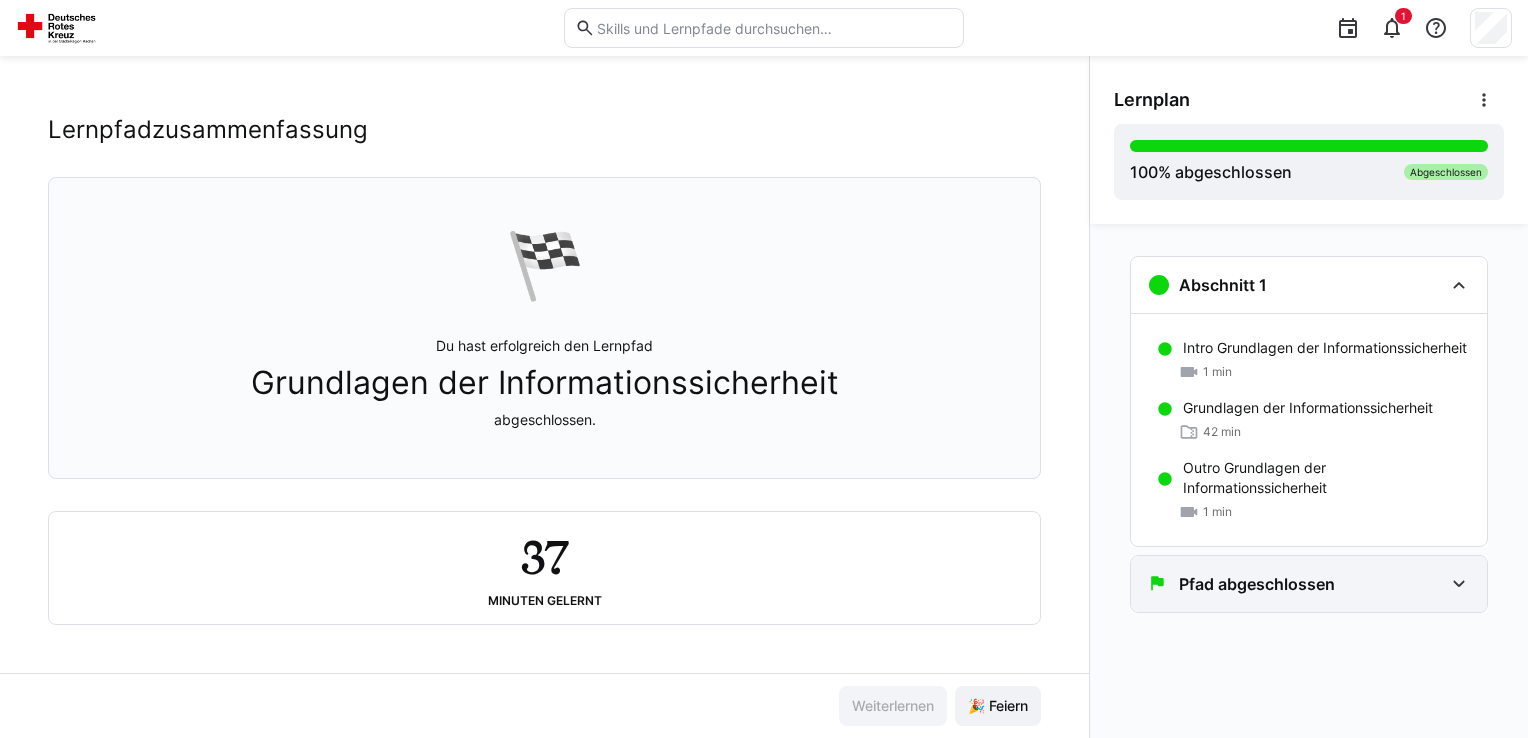 click on "Pfad abgeschlossen" 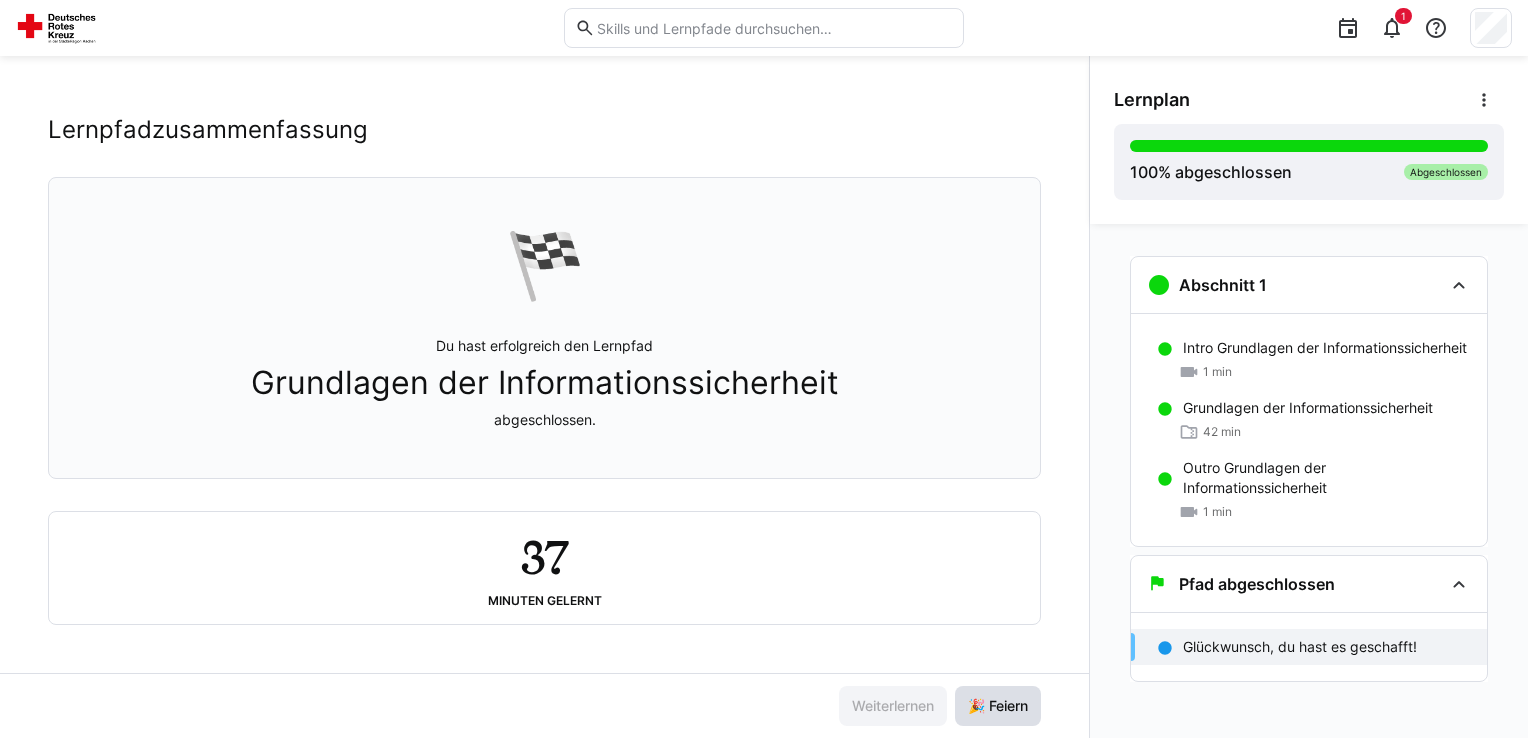 click on "🎉 Feiern" 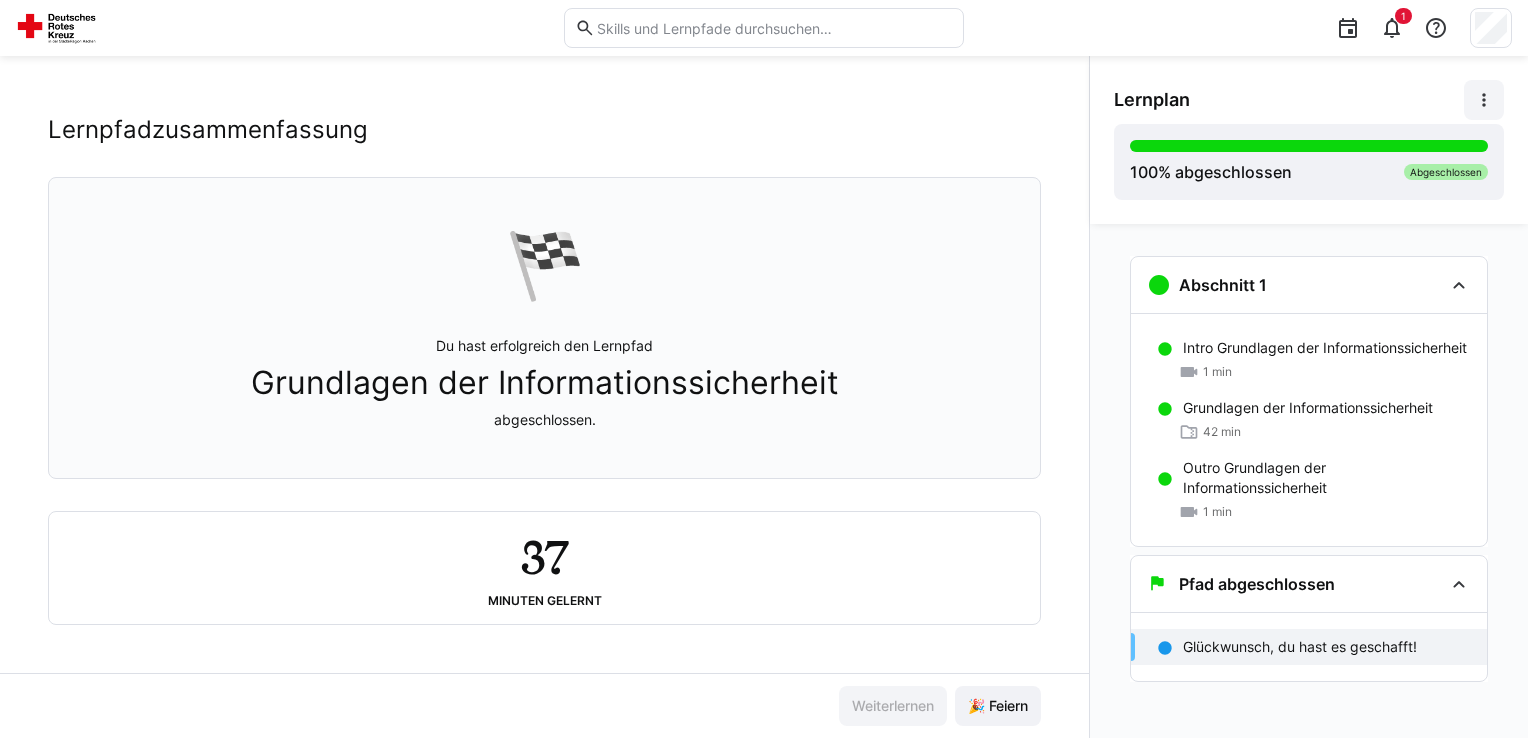 click 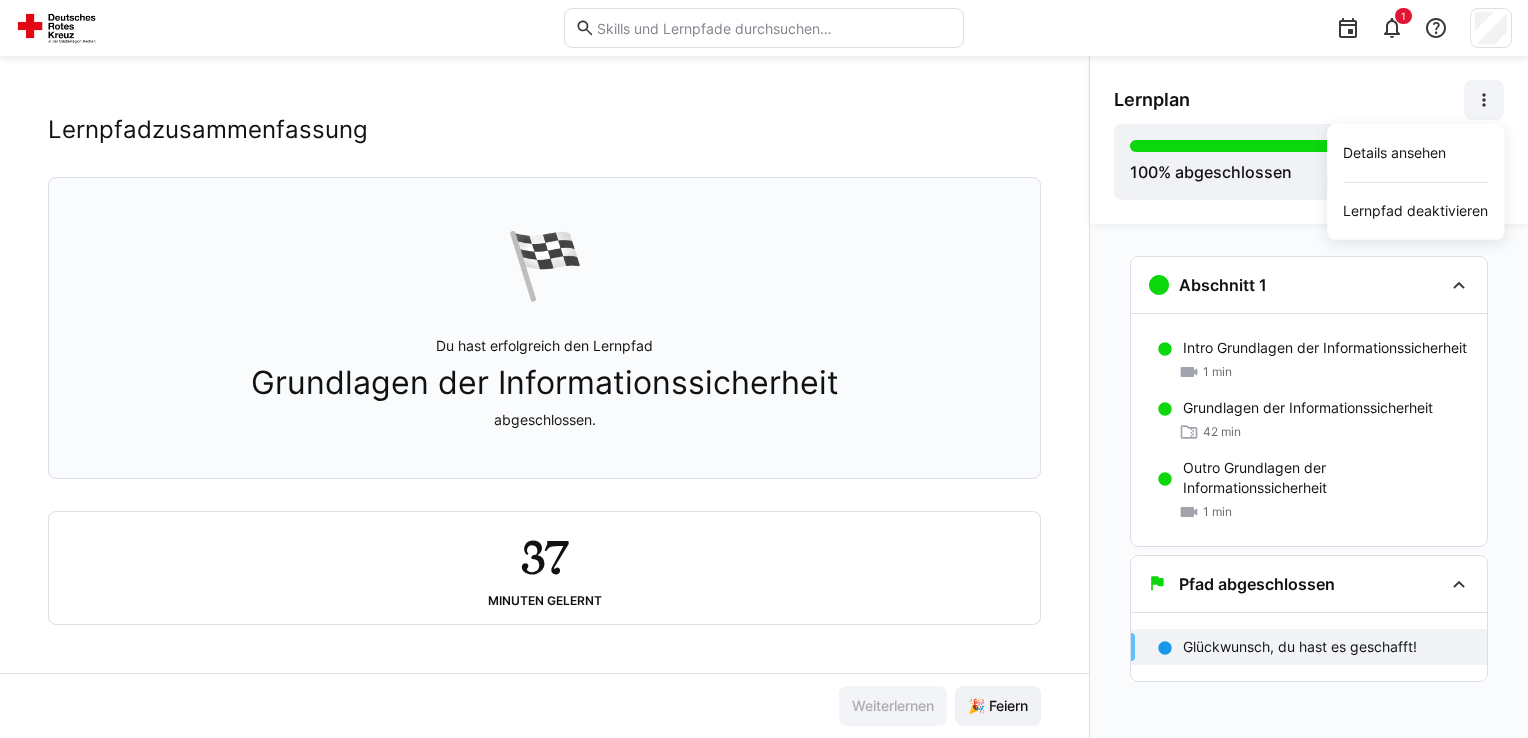 click on "Lernplan" 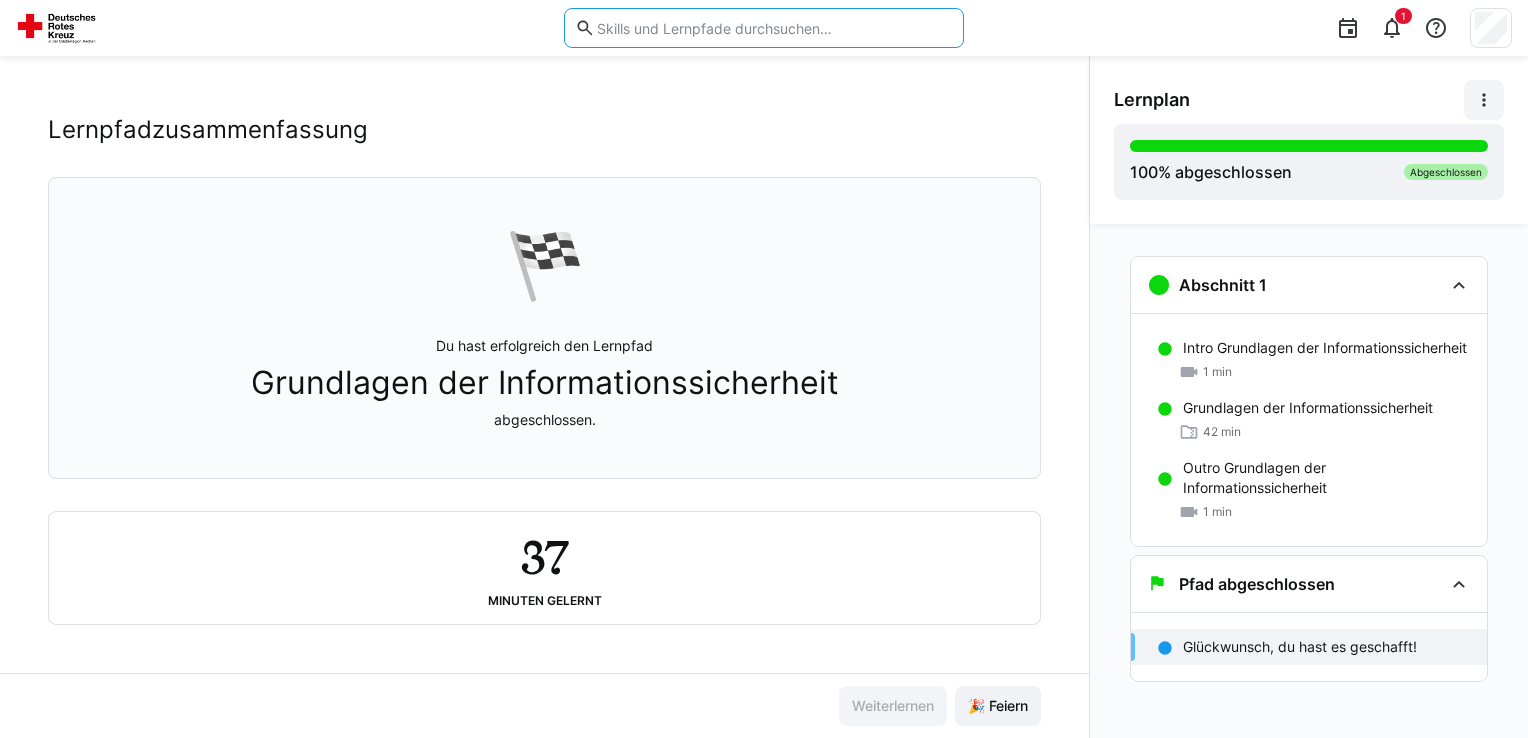 click 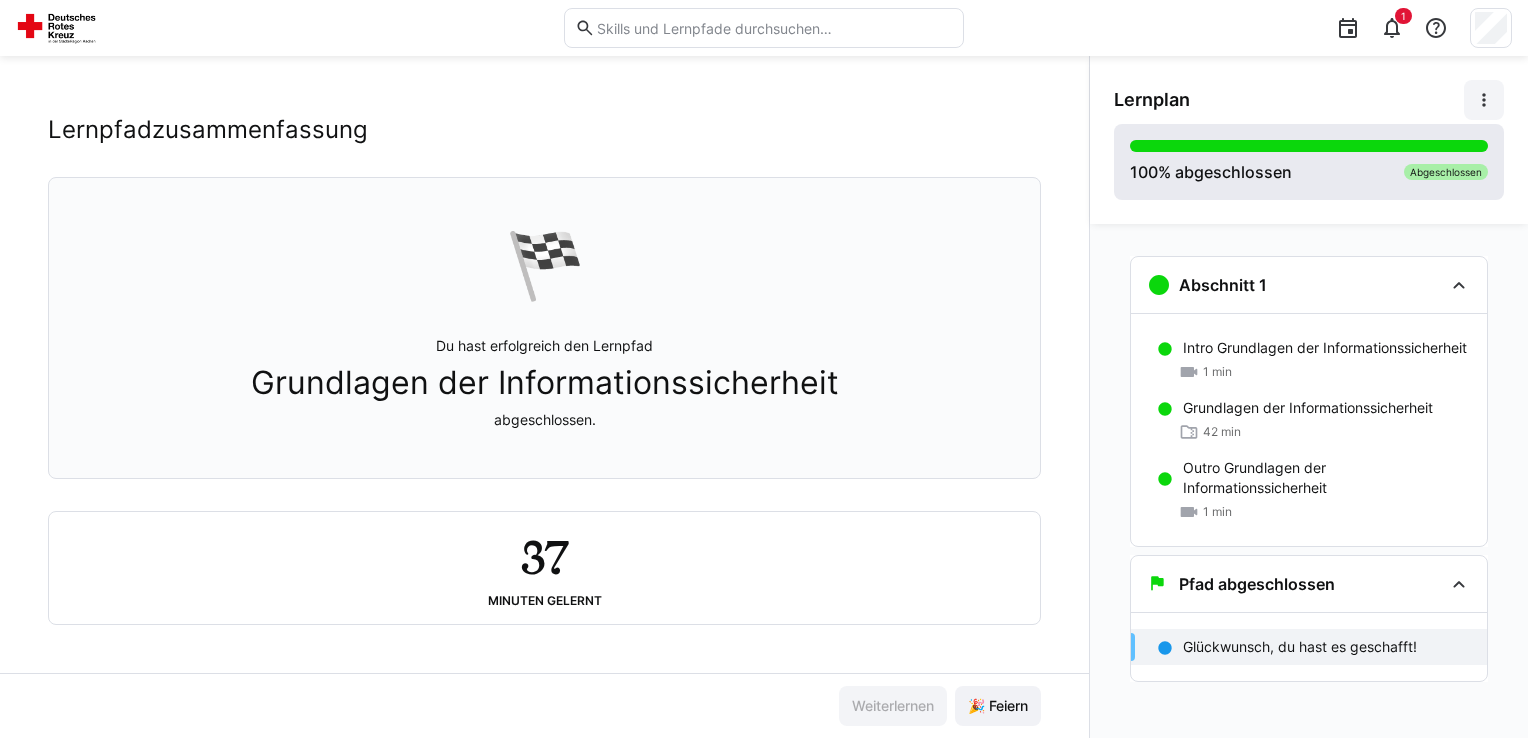 click on "100 % abgeschlossen   Abgeschlossen" 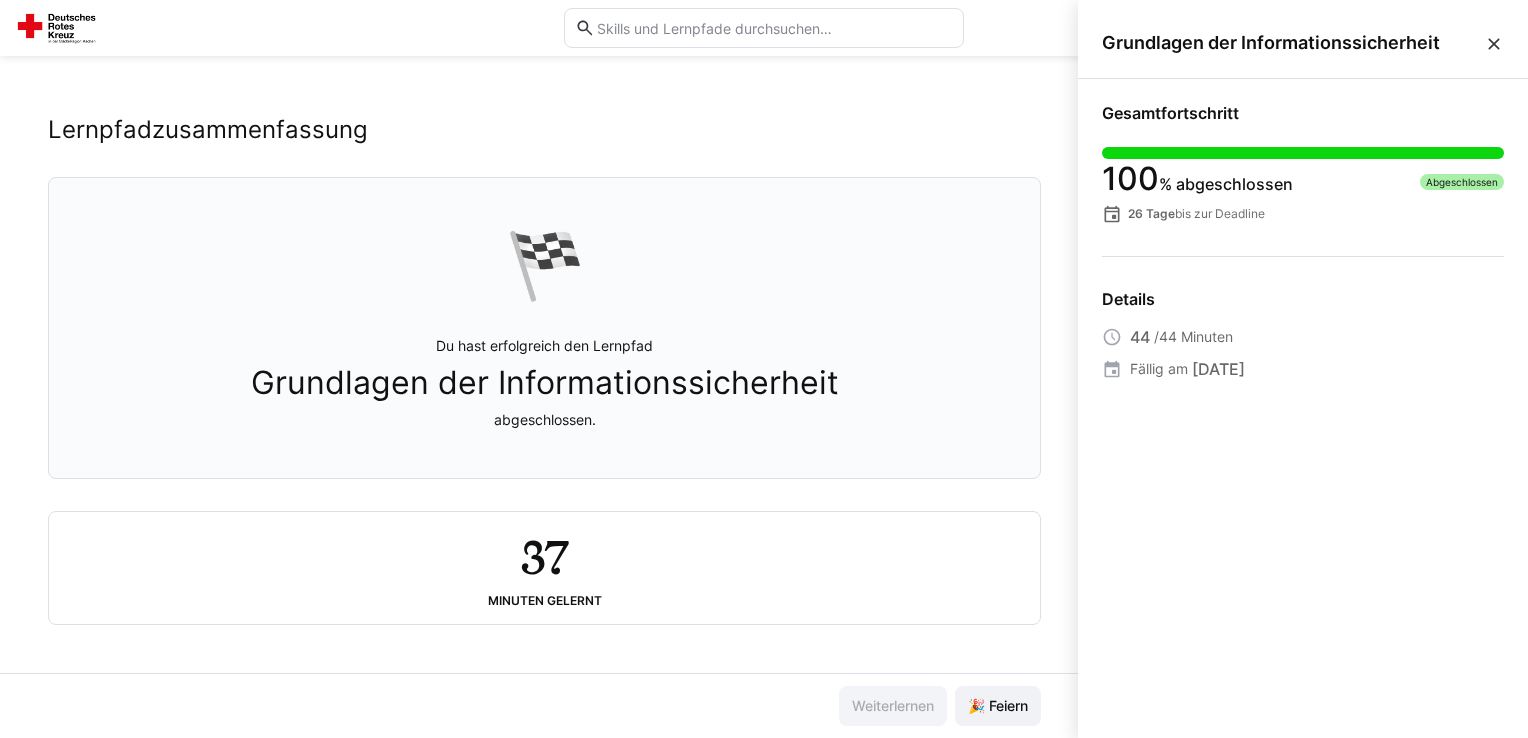click at bounding box center [1494, 44] 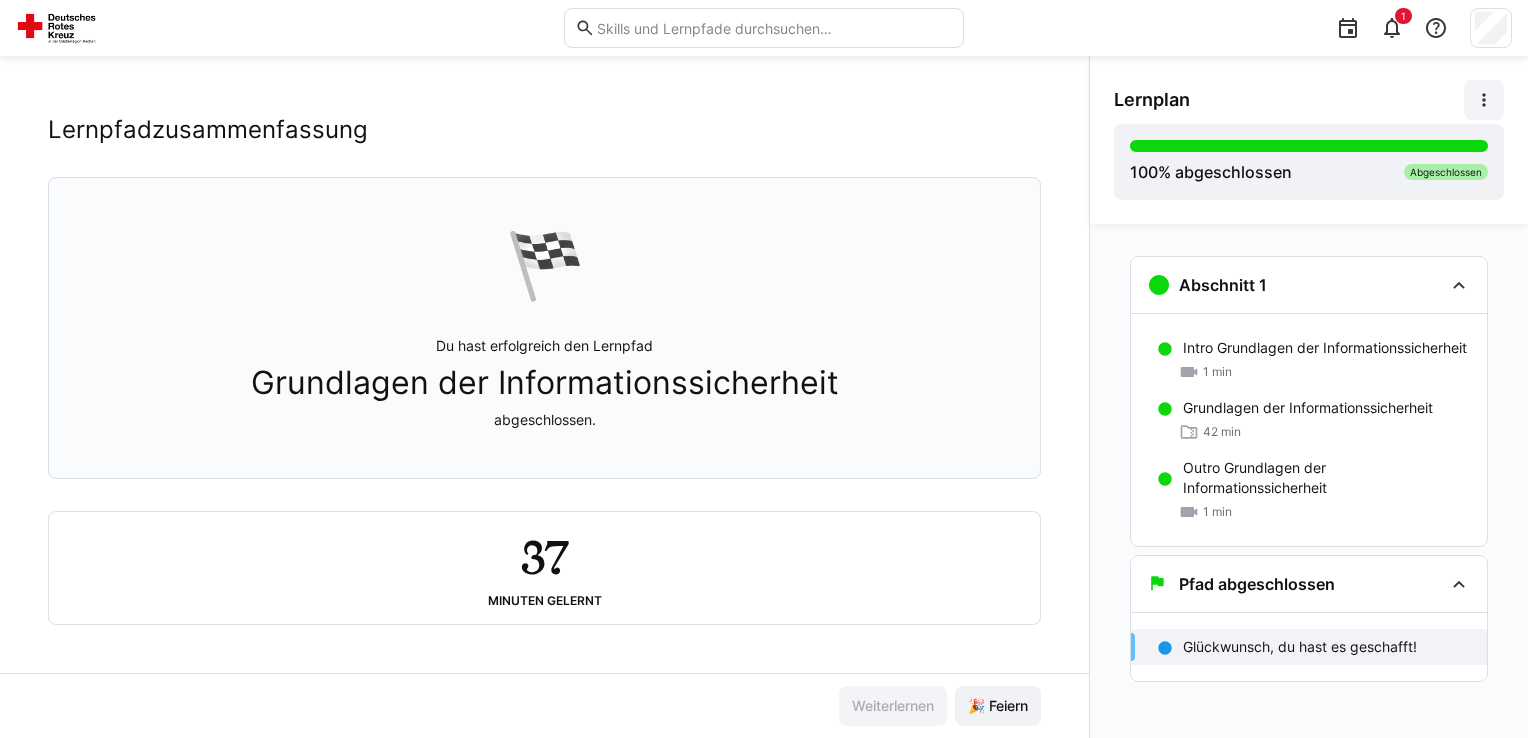 click 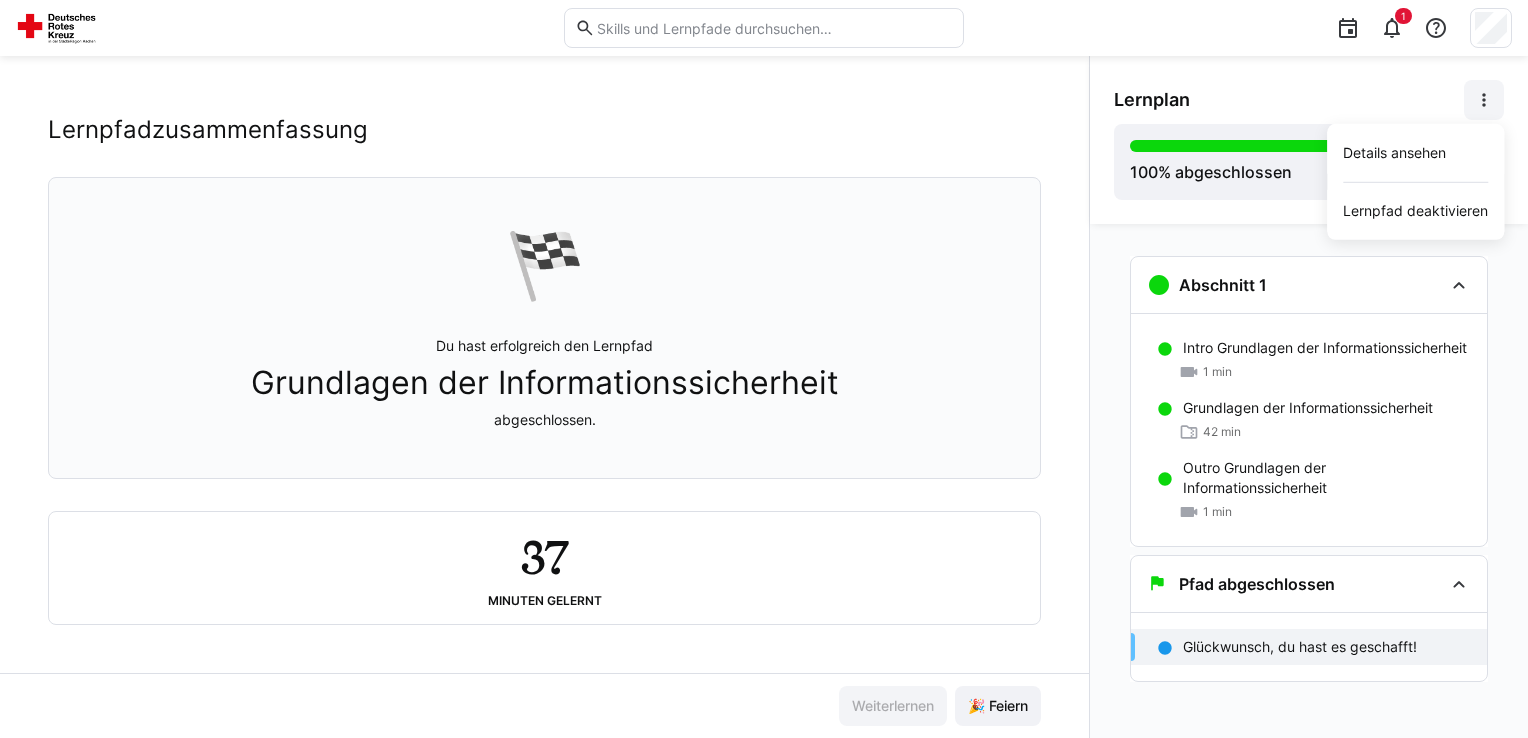 click 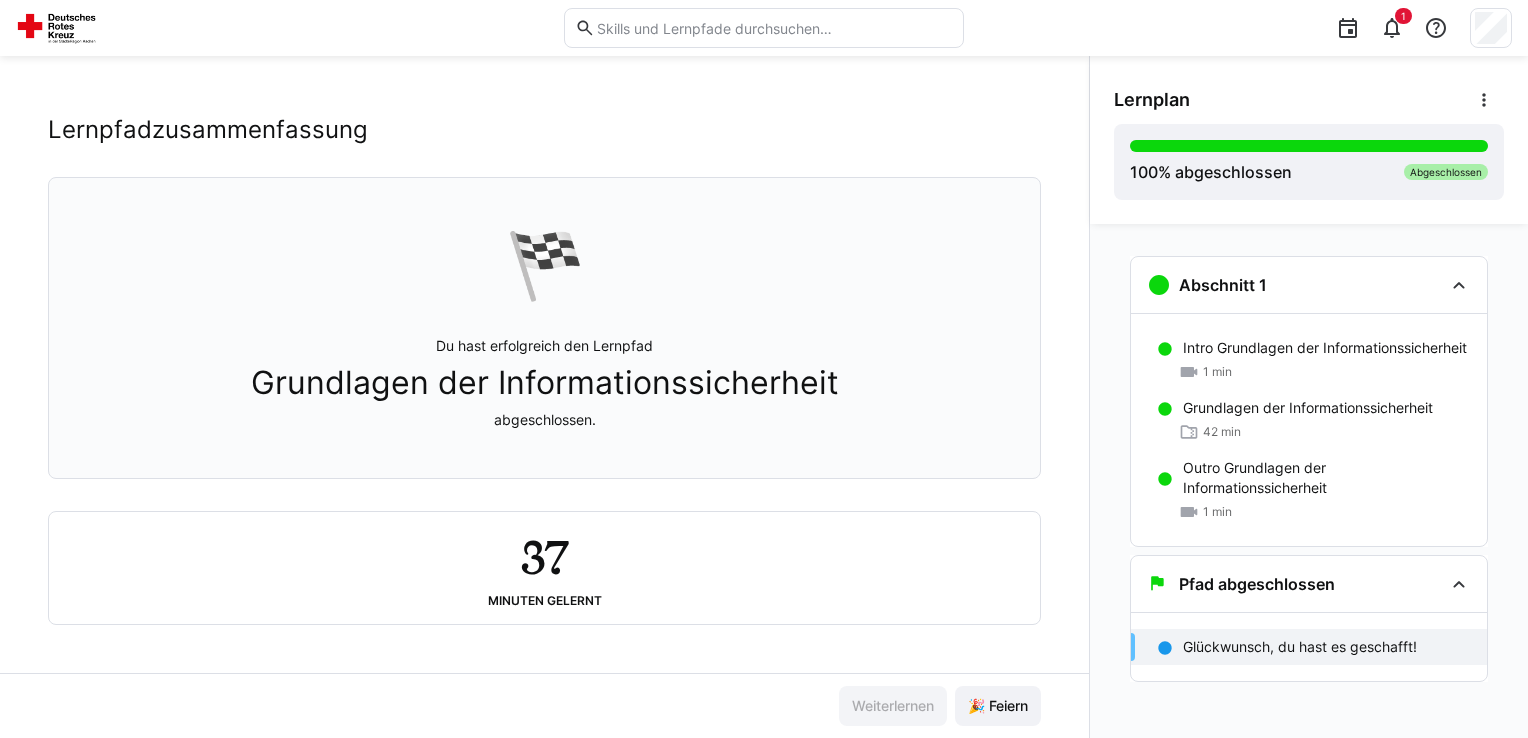click 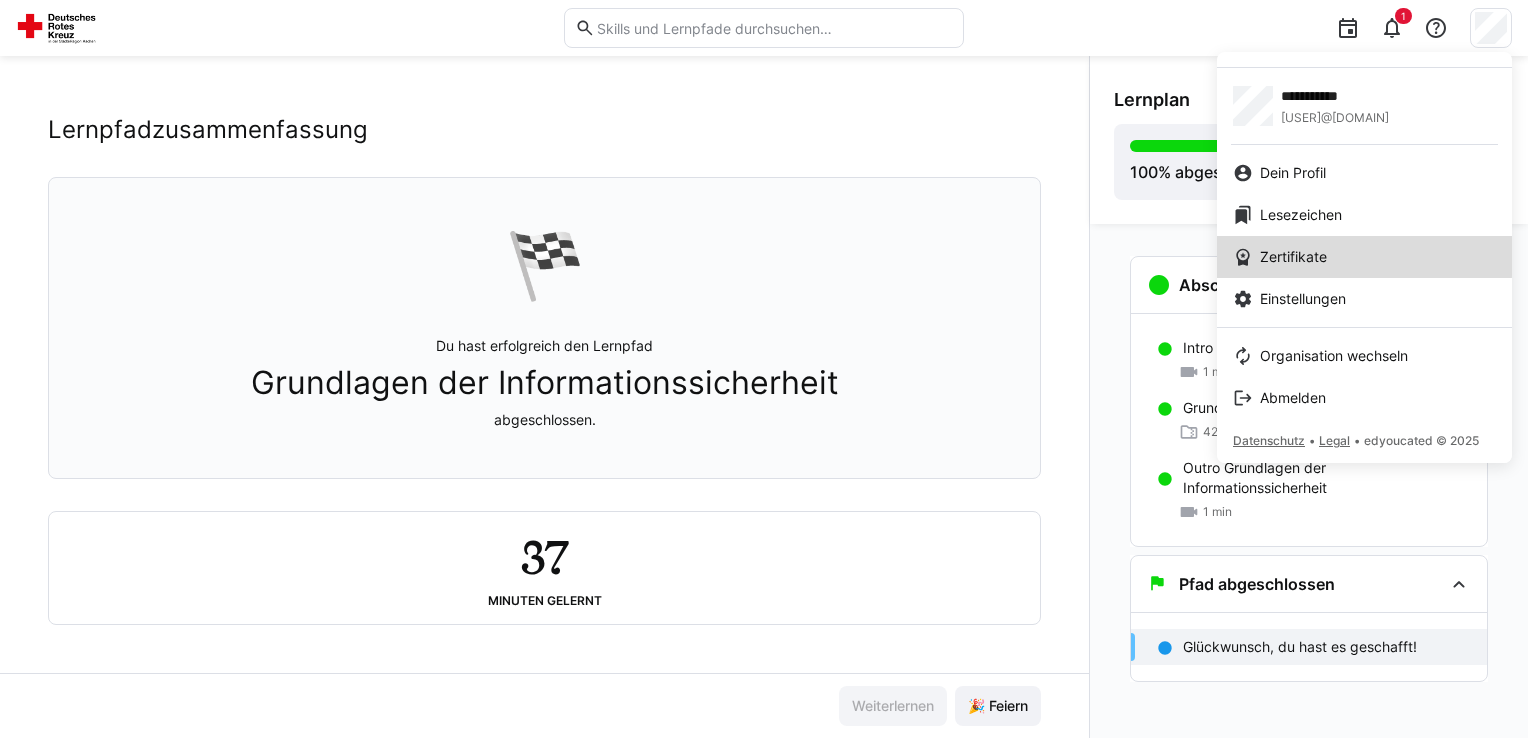 click on "Zertifikate" at bounding box center (1293, 257) 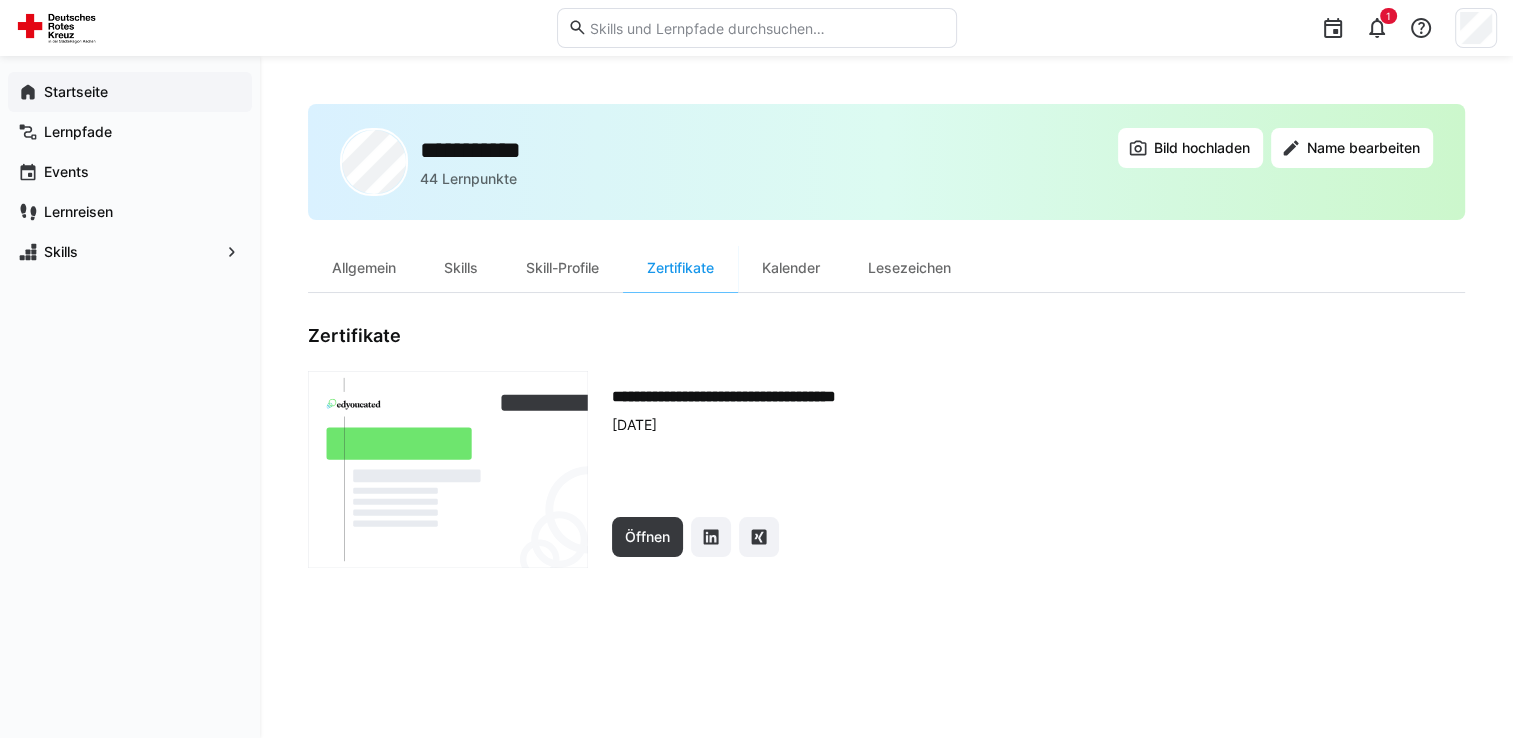 click on "Startseite" 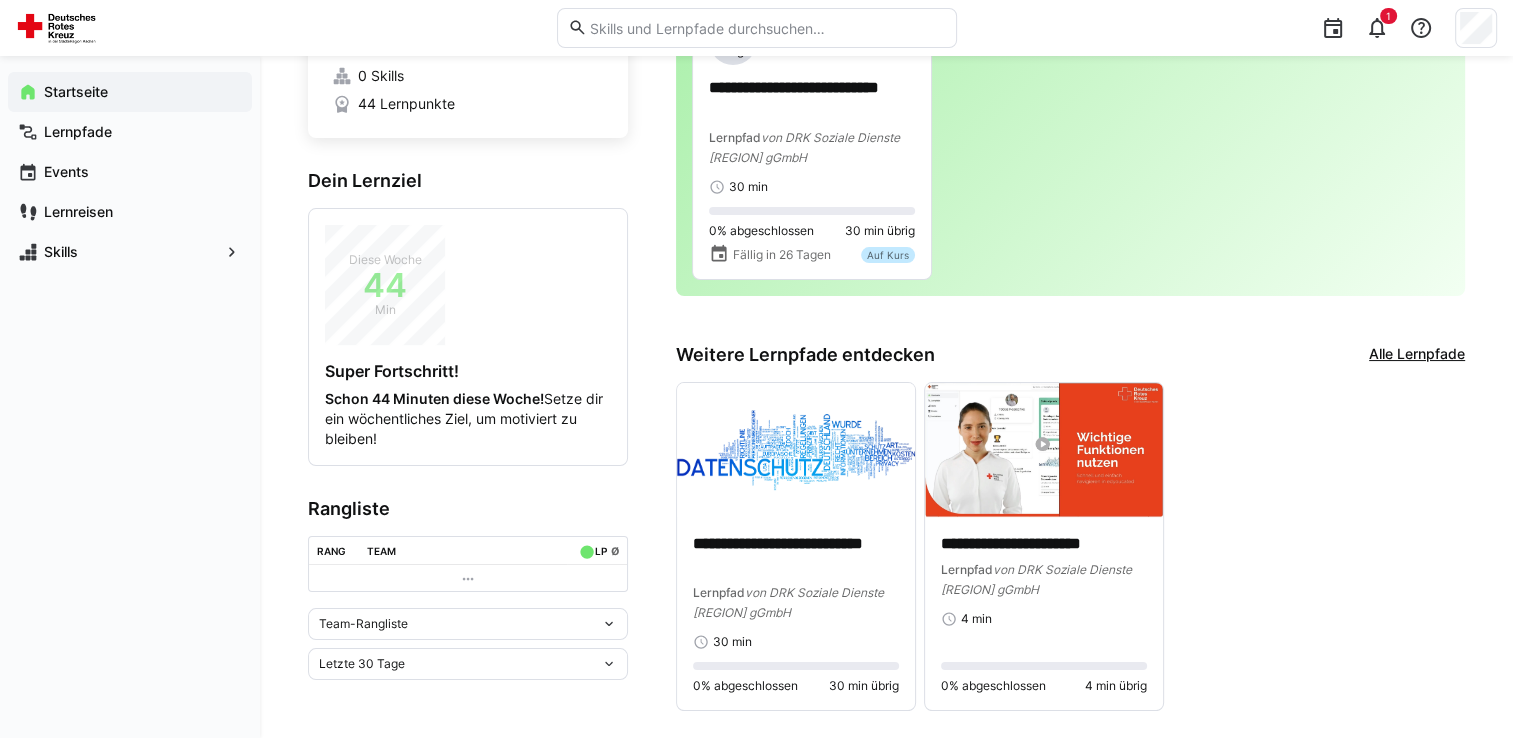 scroll, scrollTop: 184, scrollLeft: 0, axis: vertical 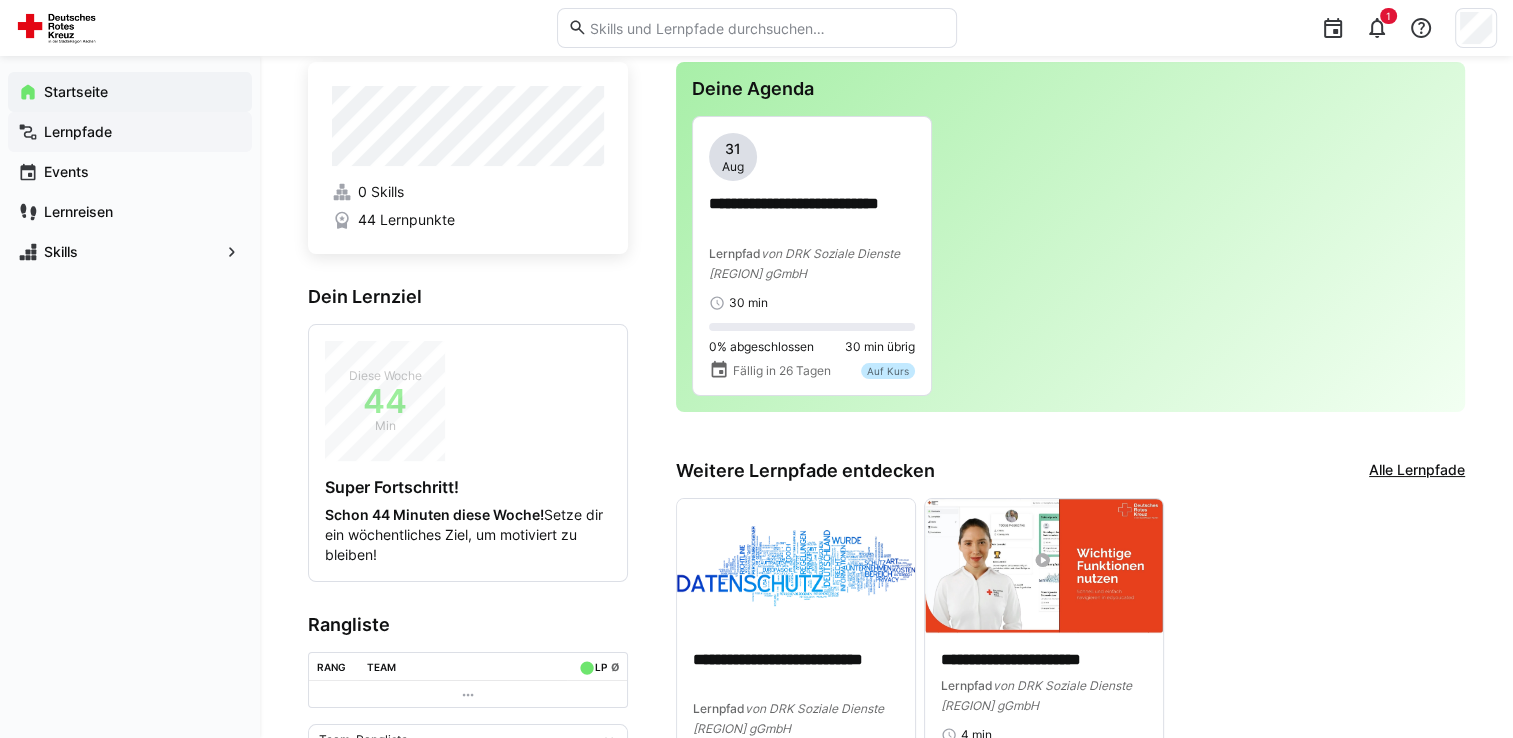 click on "Lernpfade" 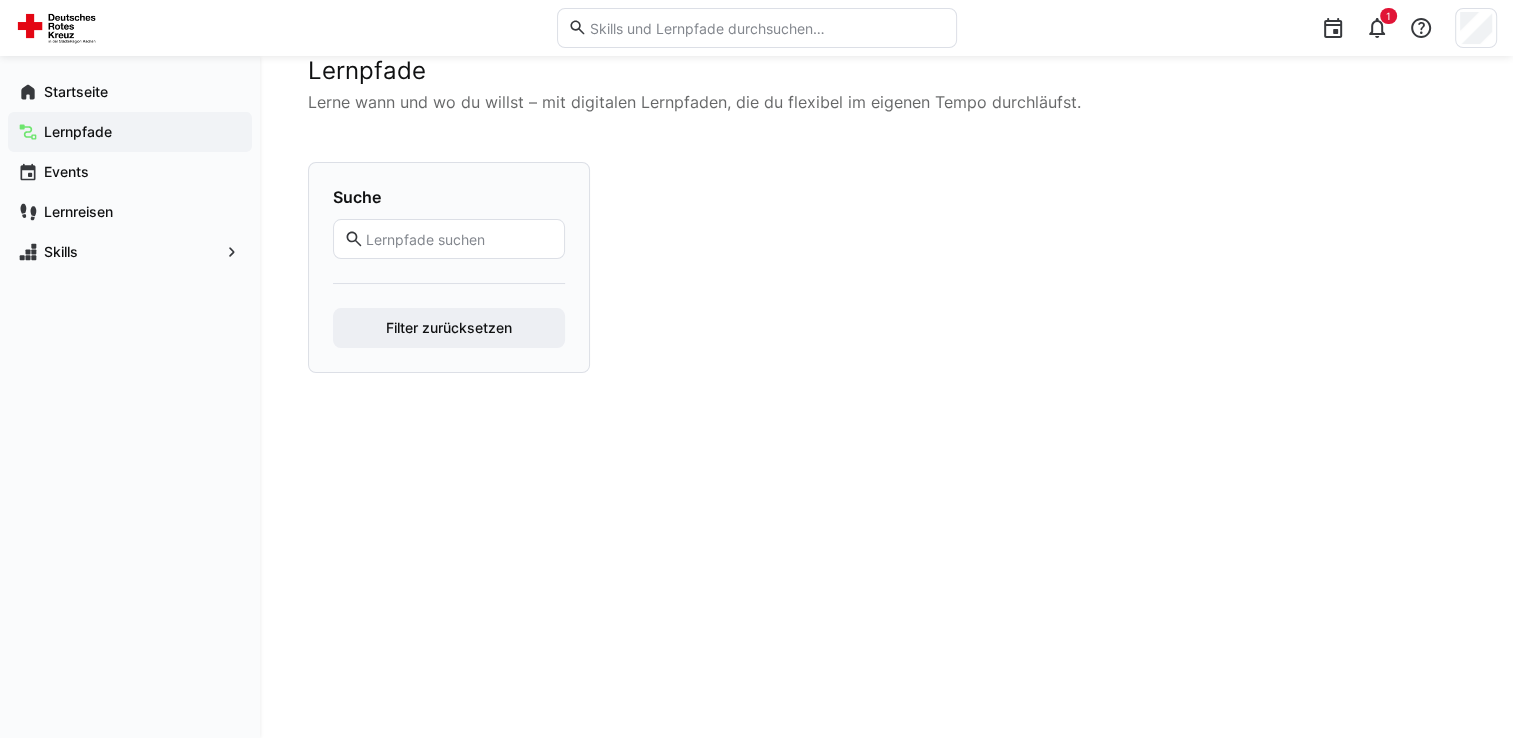 scroll, scrollTop: 0, scrollLeft: 0, axis: both 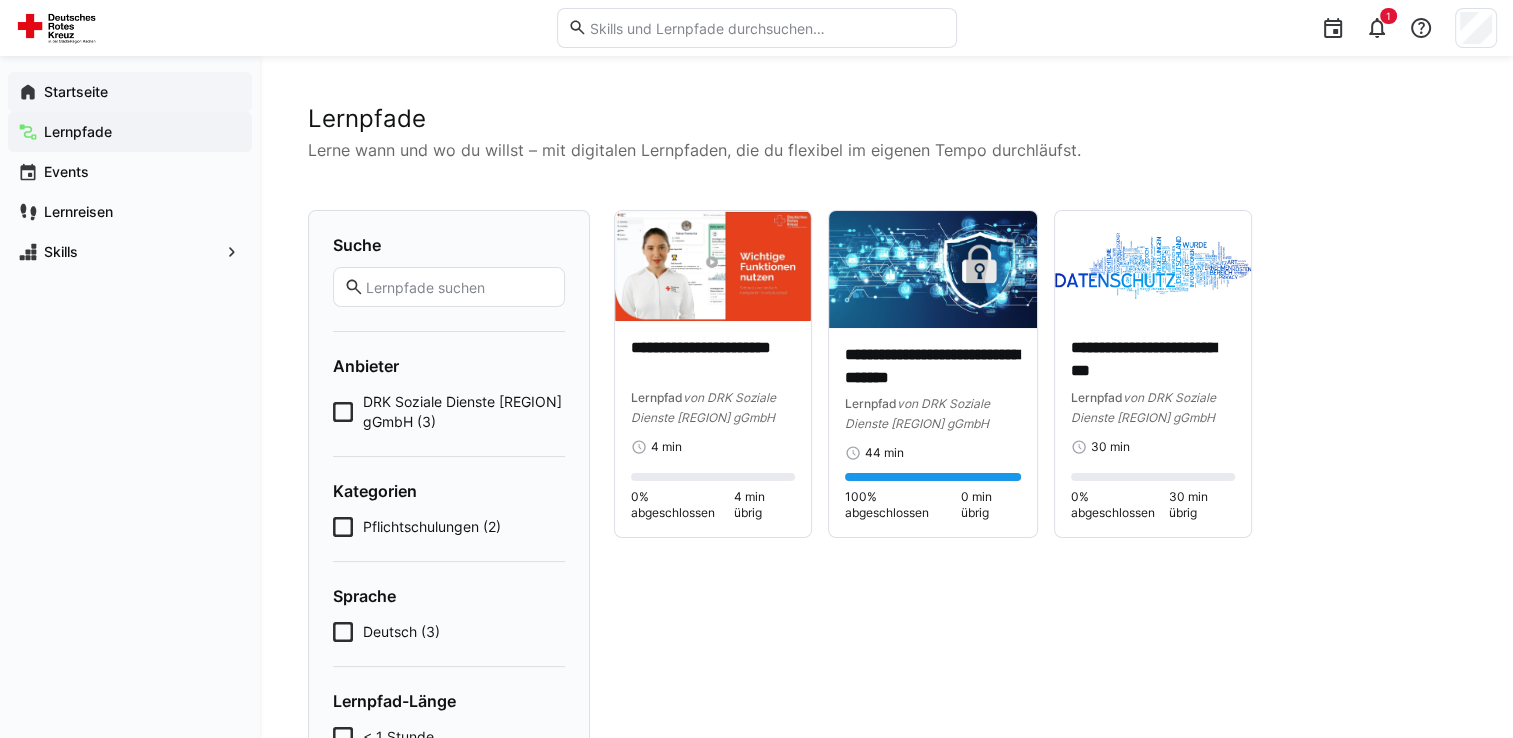 click on "Startseite" 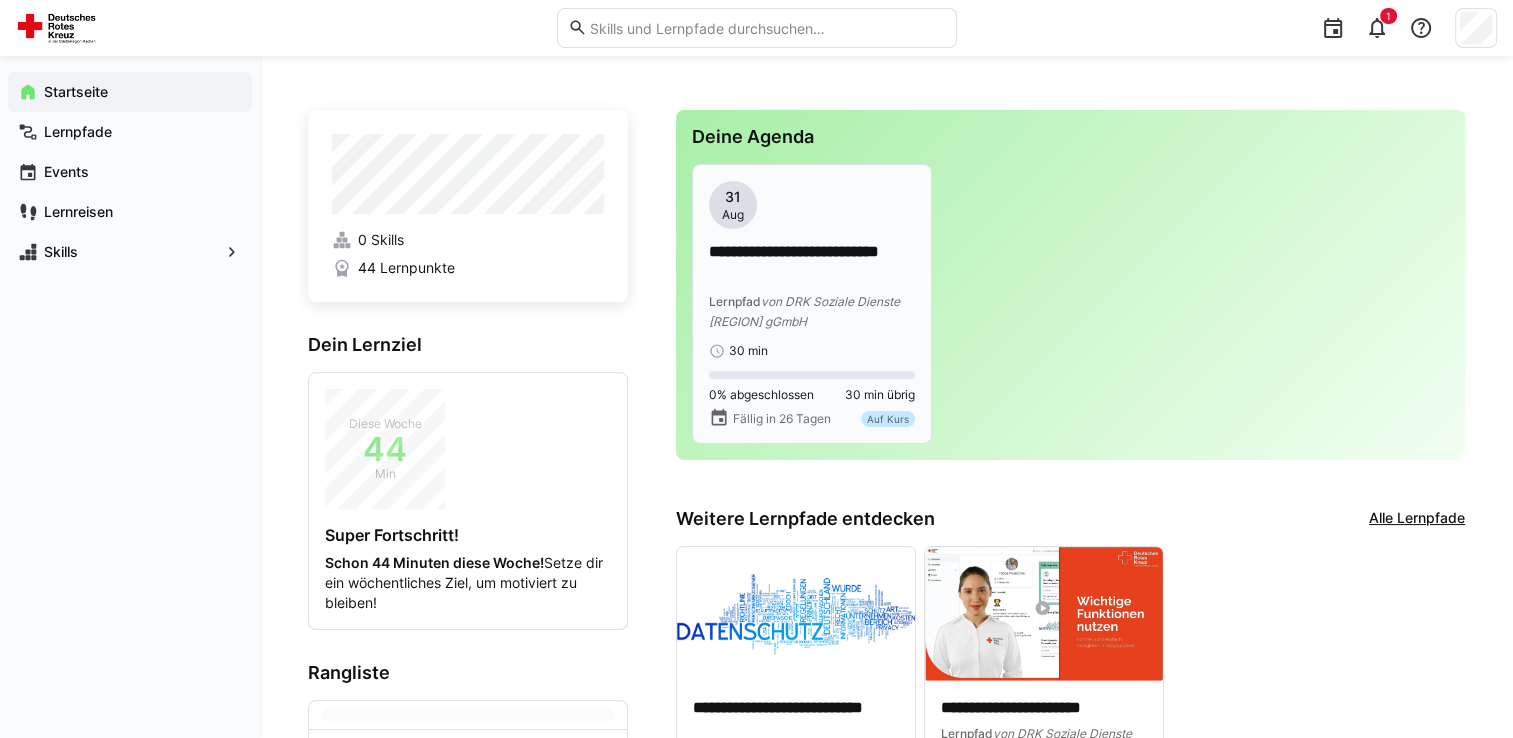 click on "von DRK Soziale Dienste [REGION] gGmbH" 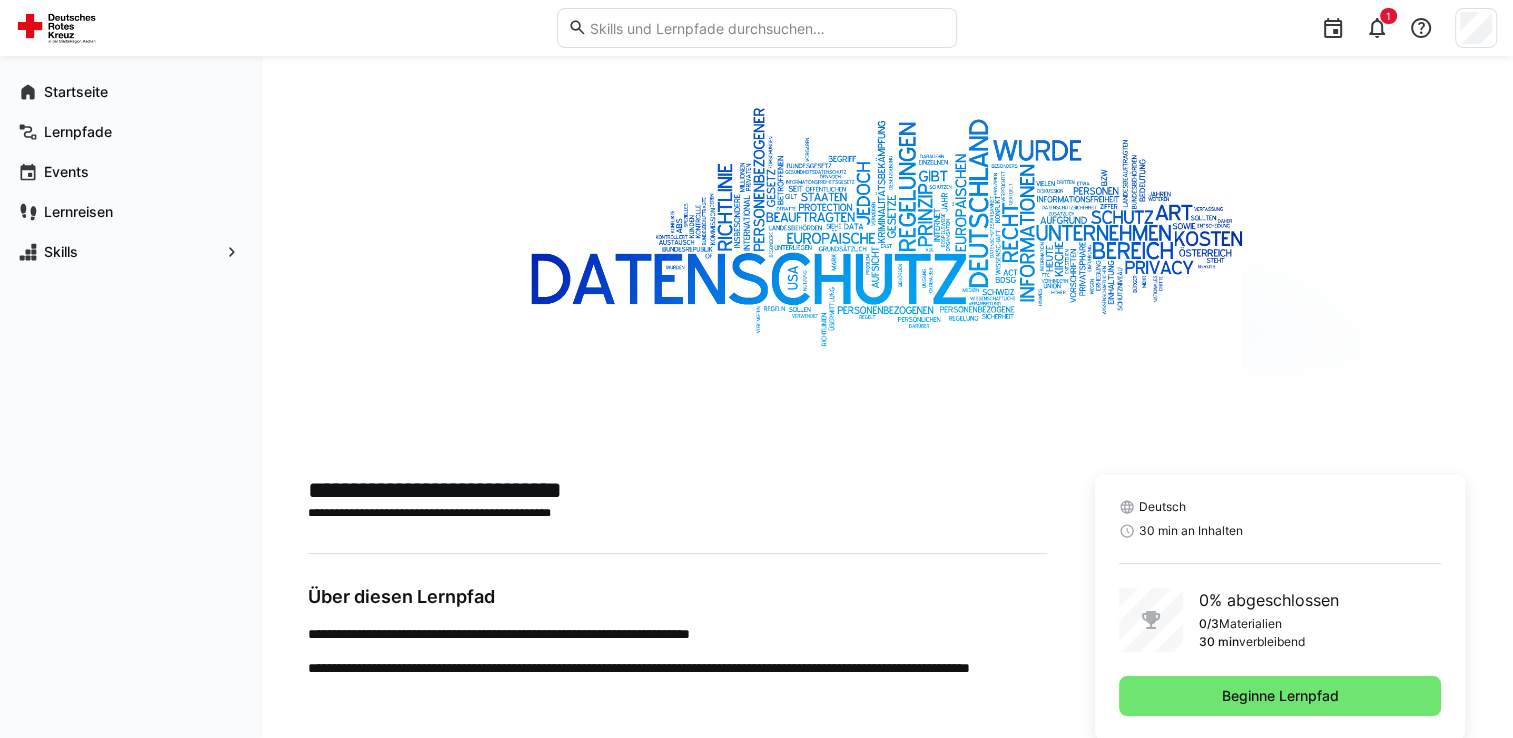 scroll, scrollTop: 126, scrollLeft: 0, axis: vertical 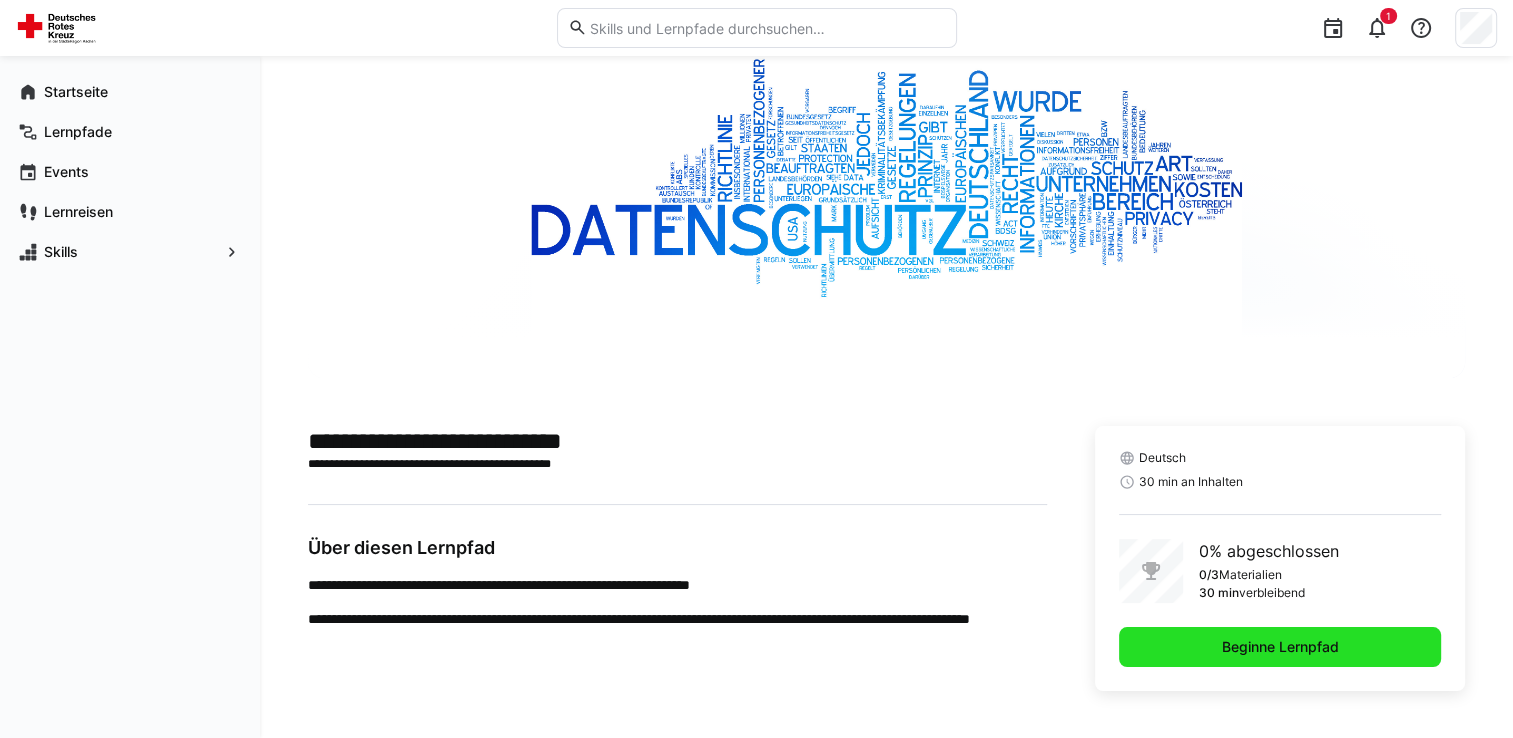 click on "Beginne Lernpfad" 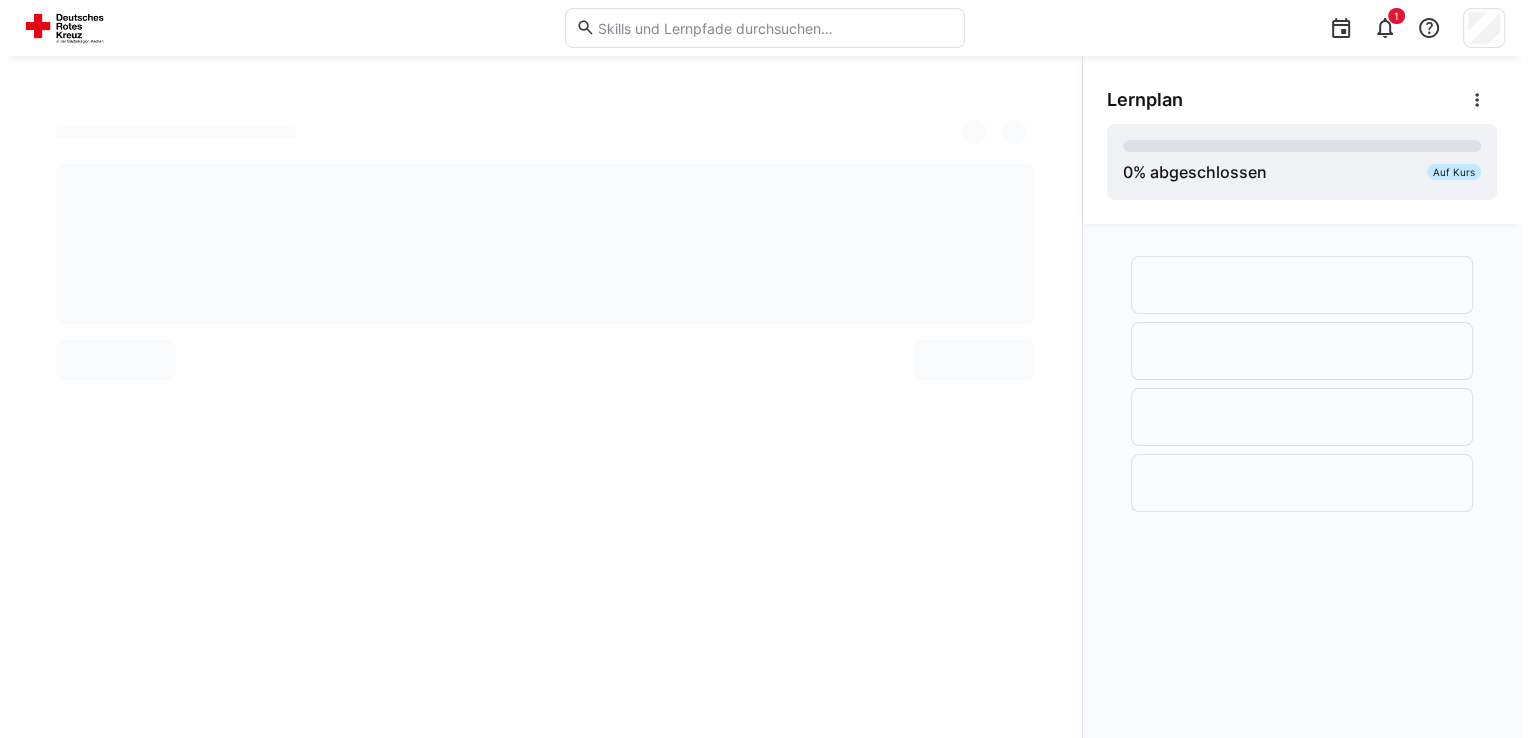 scroll, scrollTop: 0, scrollLeft: 0, axis: both 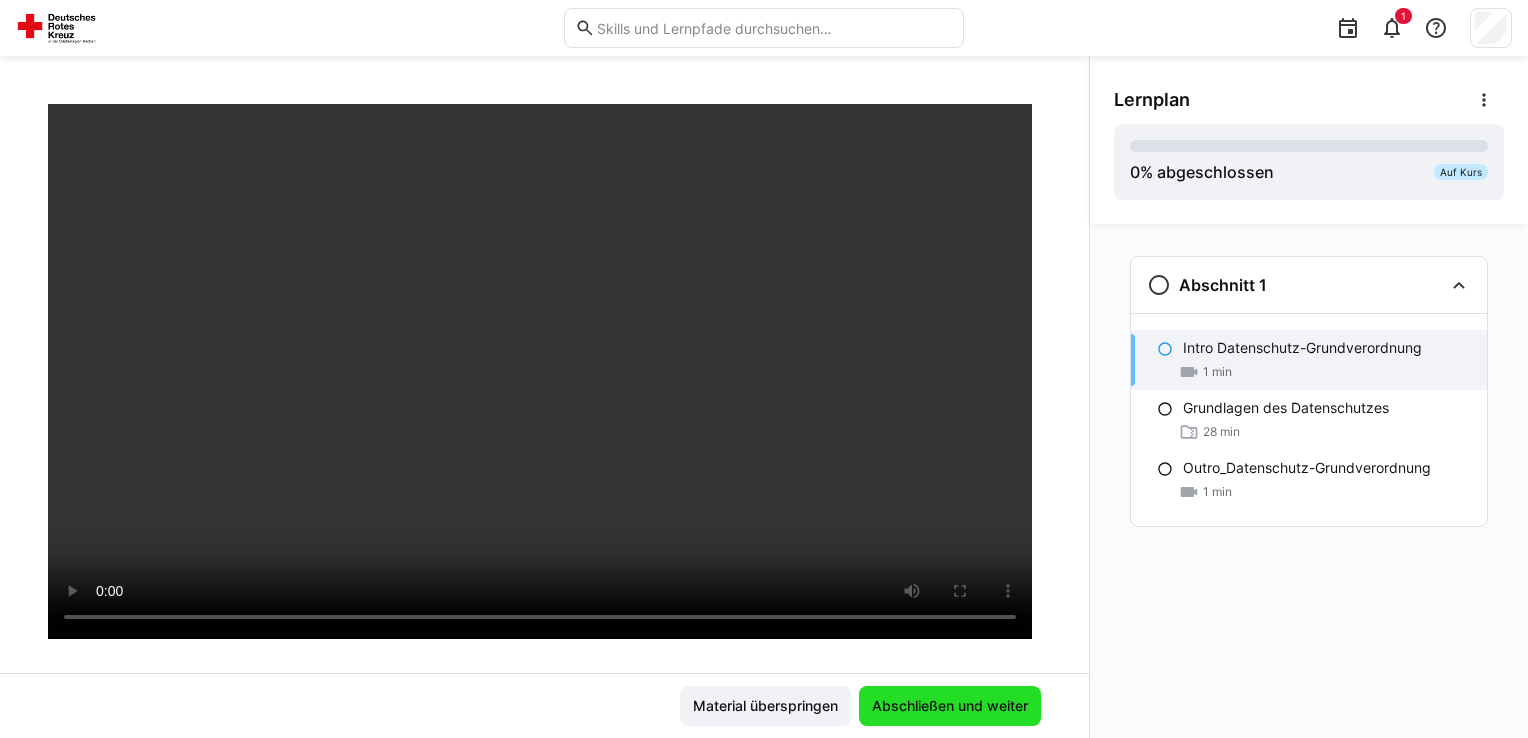 click on "Abschließen und weiter" 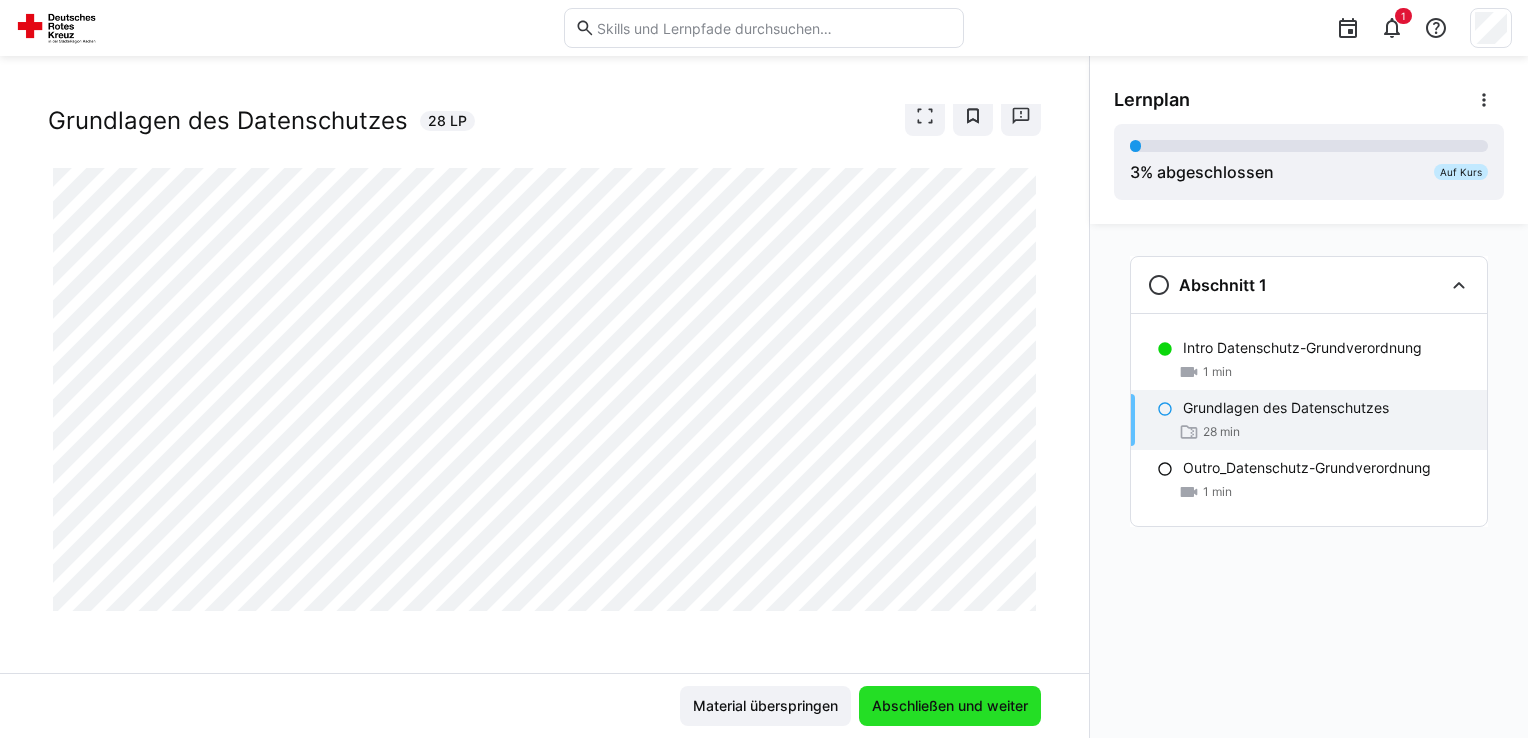 click on "Abschließen und weiter" 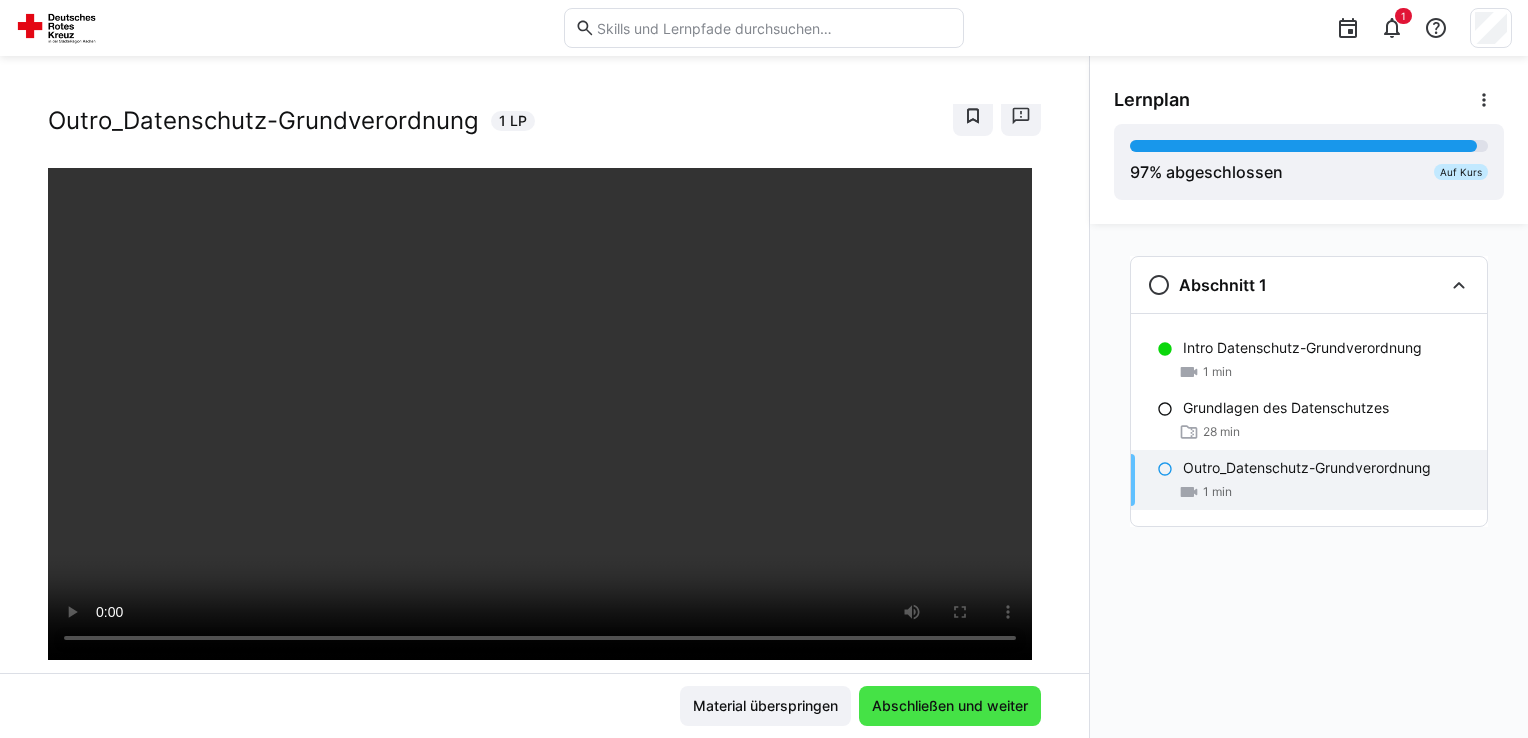 scroll, scrollTop: 128, scrollLeft: 0, axis: vertical 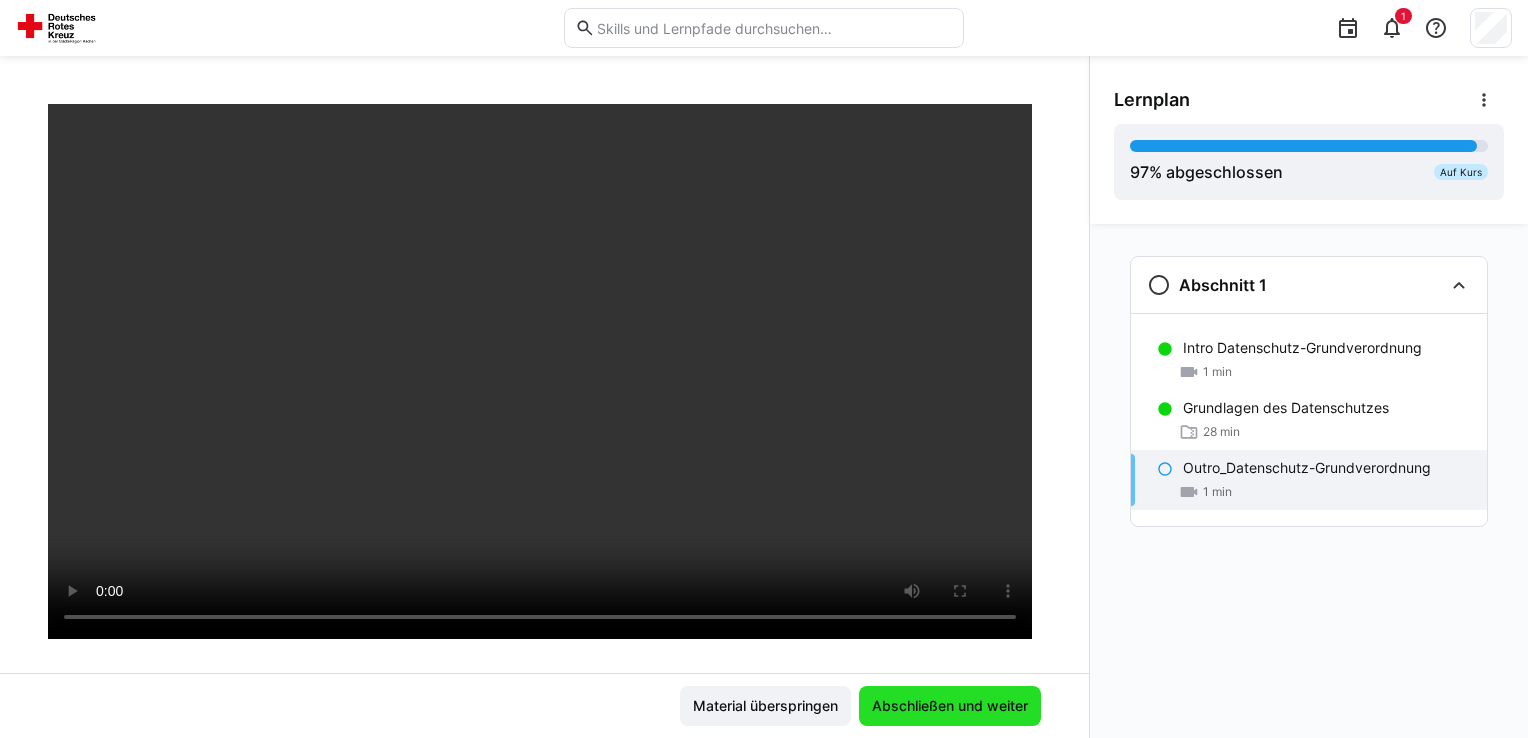 click on "Abschließen und weiter" 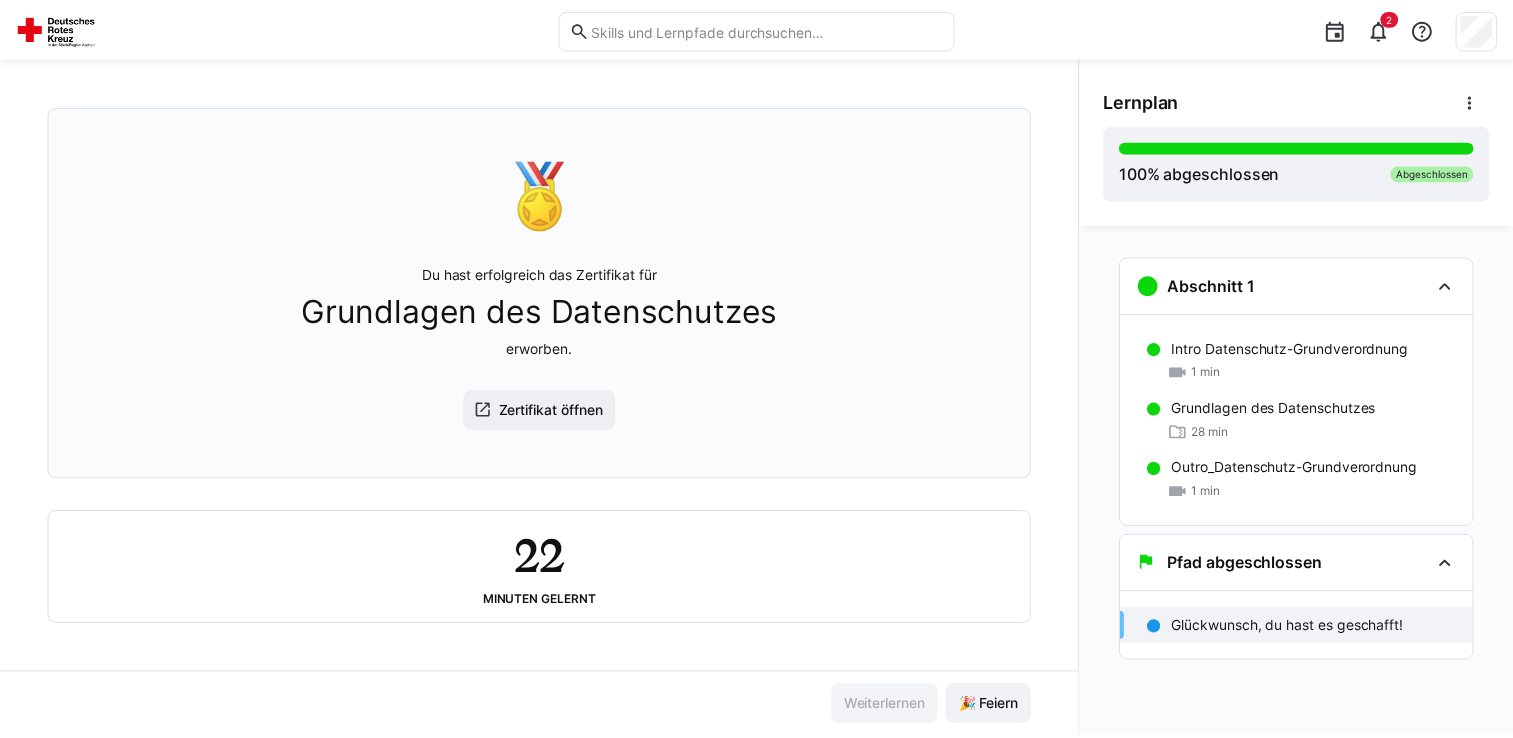 scroll, scrollTop: 0, scrollLeft: 0, axis: both 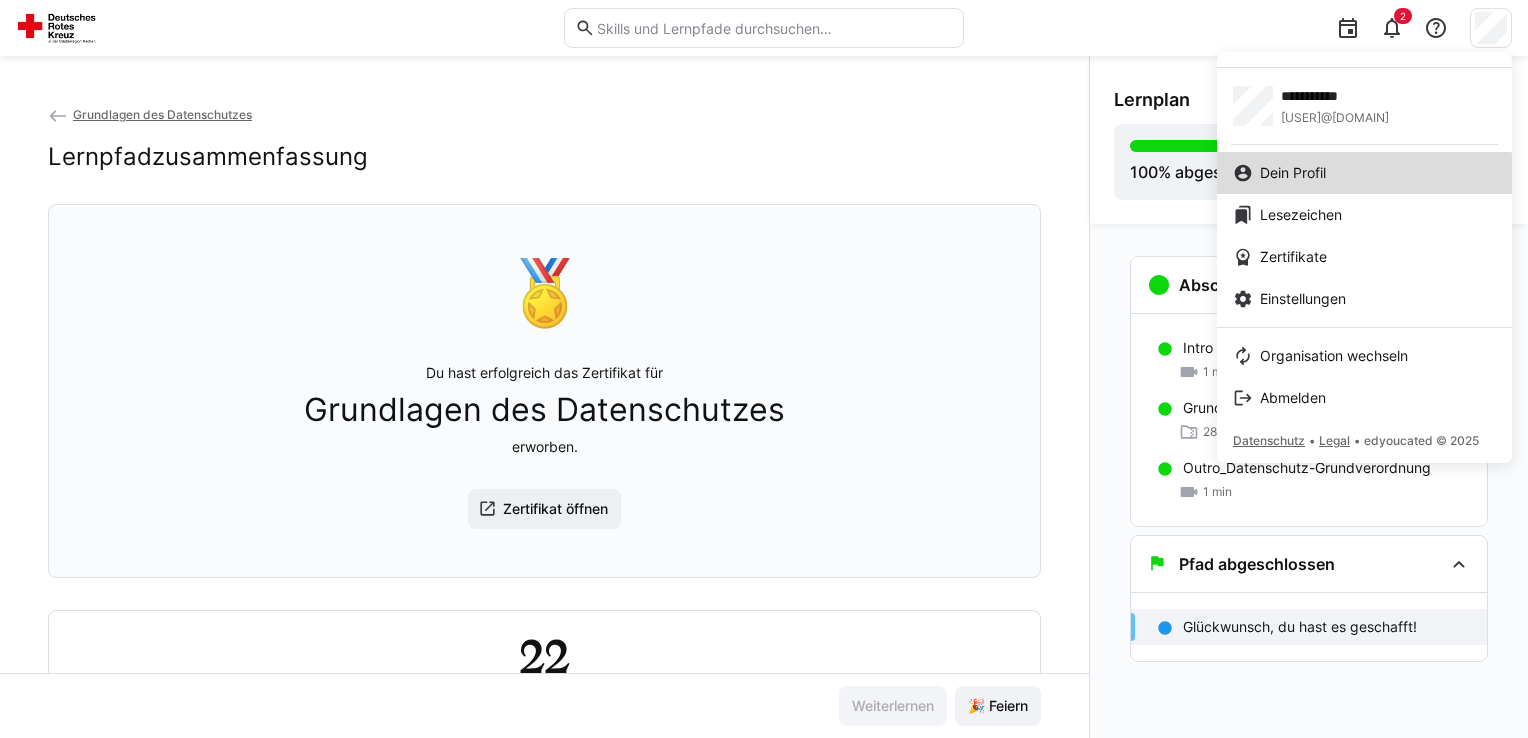 click on "Dein Profil" at bounding box center (1364, 173) 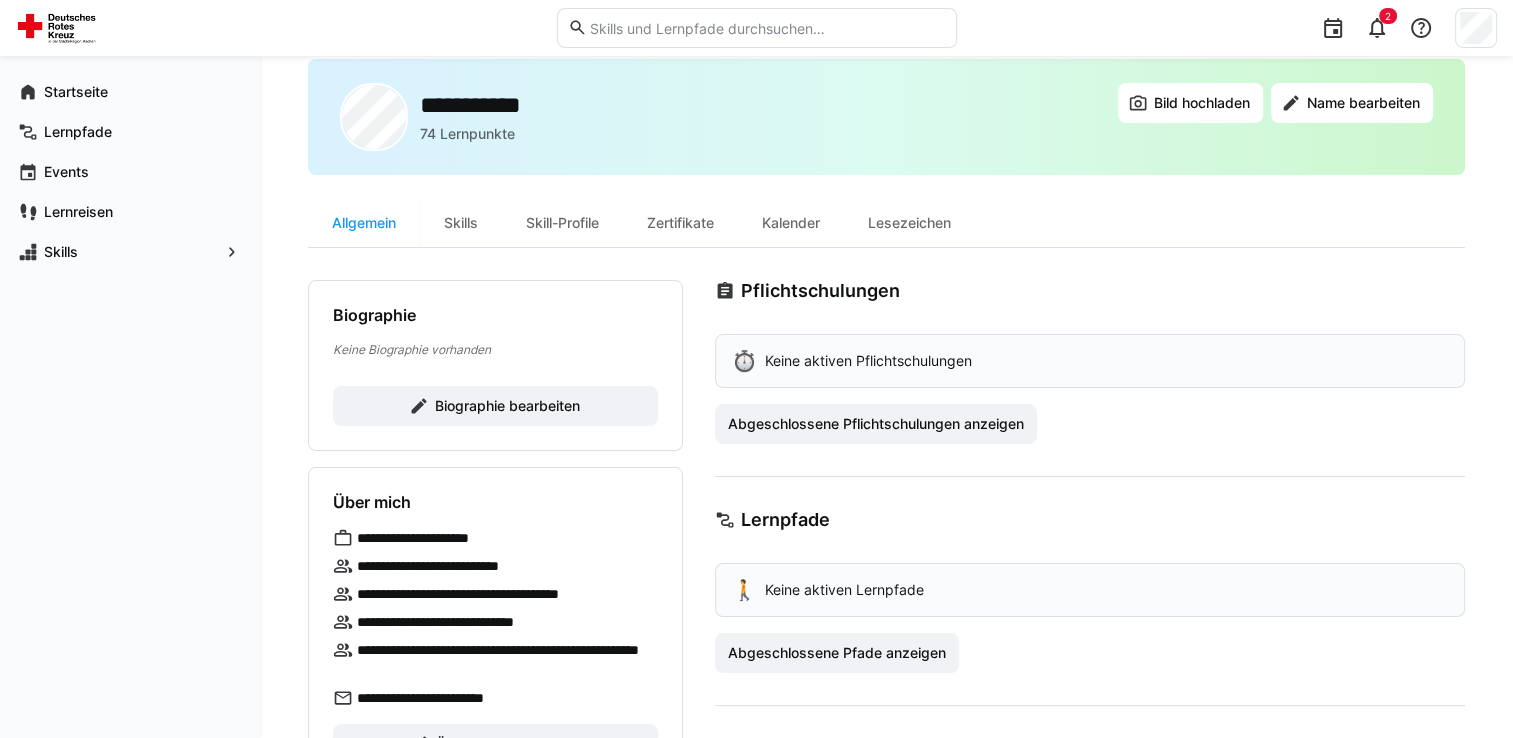 scroll, scrollTop: 0, scrollLeft: 0, axis: both 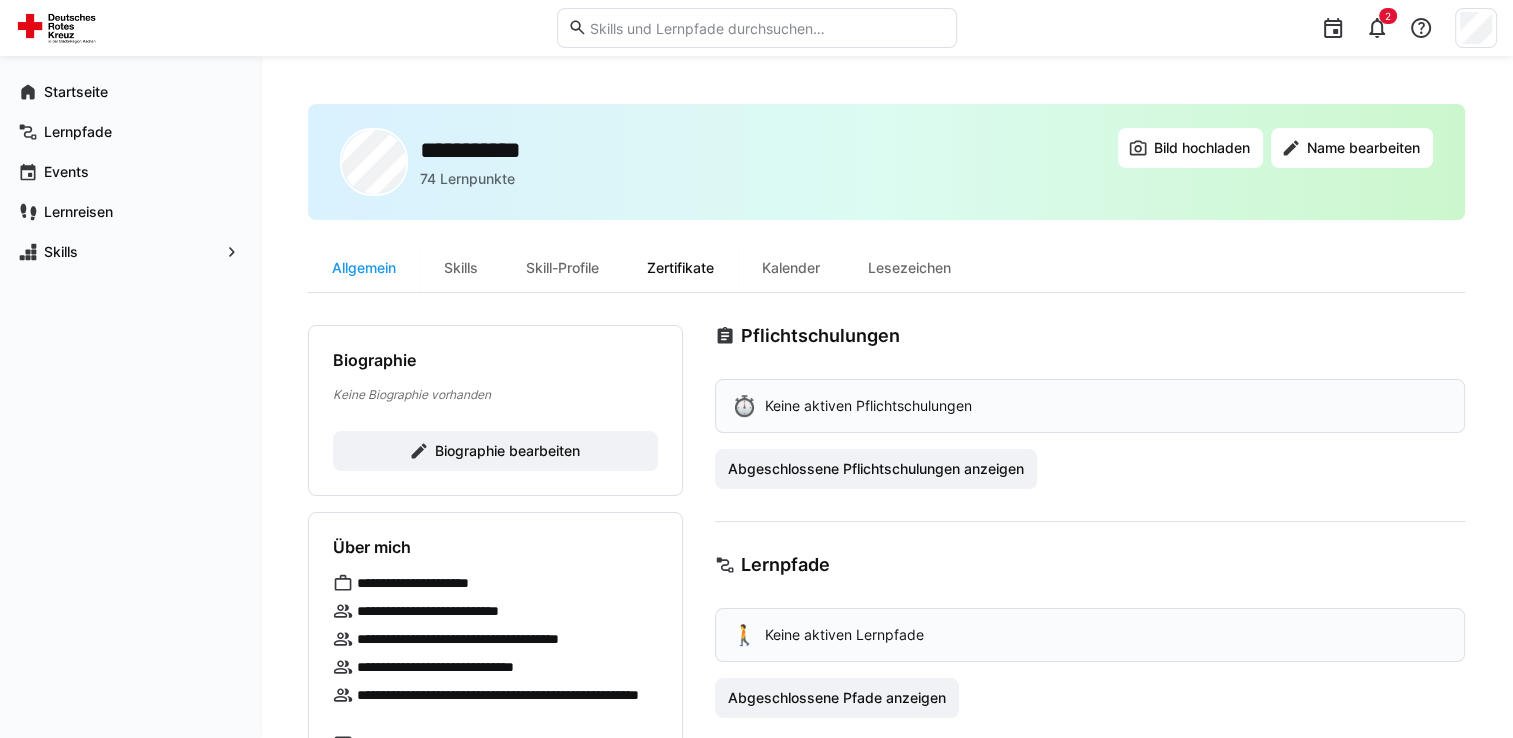 click on "Zertifikate" 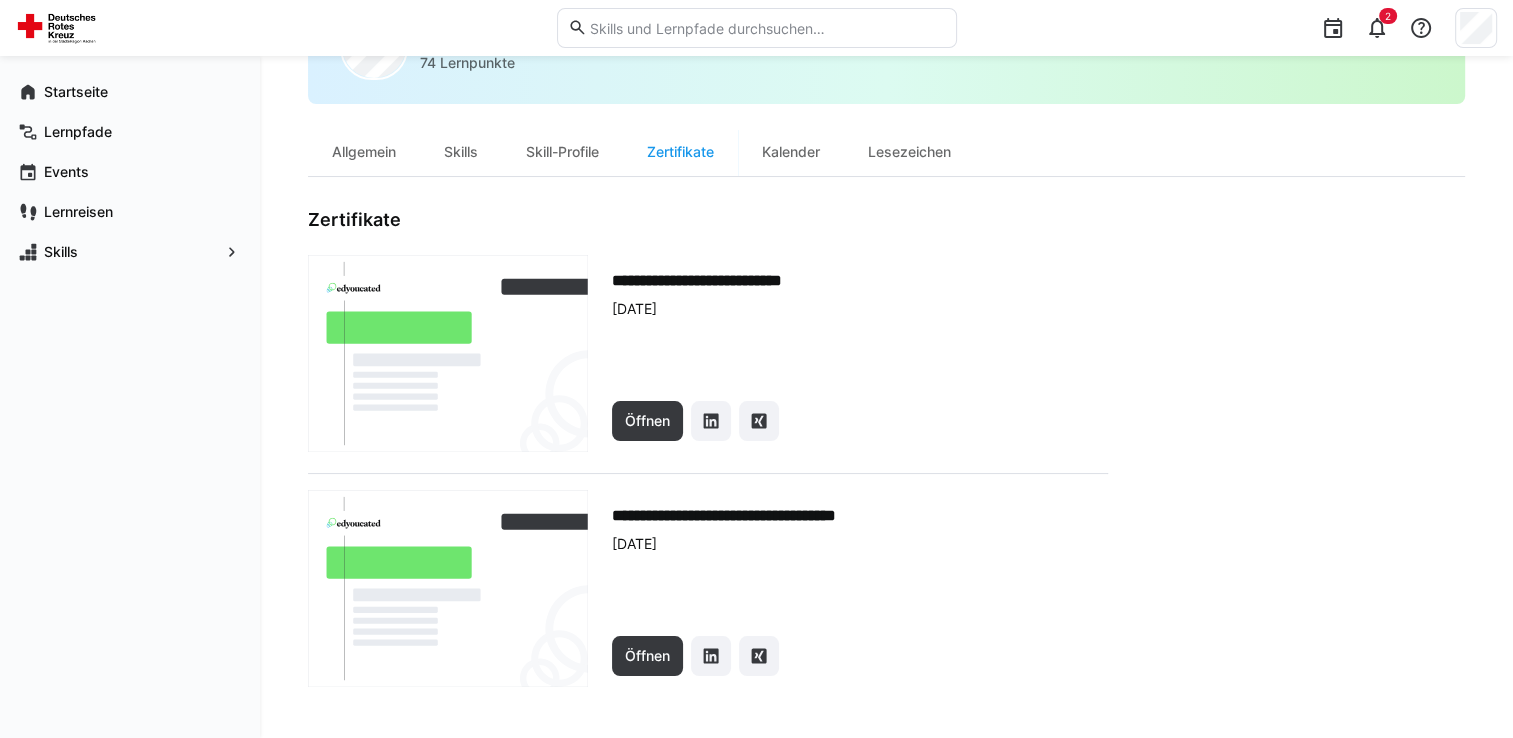 scroll, scrollTop: 0, scrollLeft: 0, axis: both 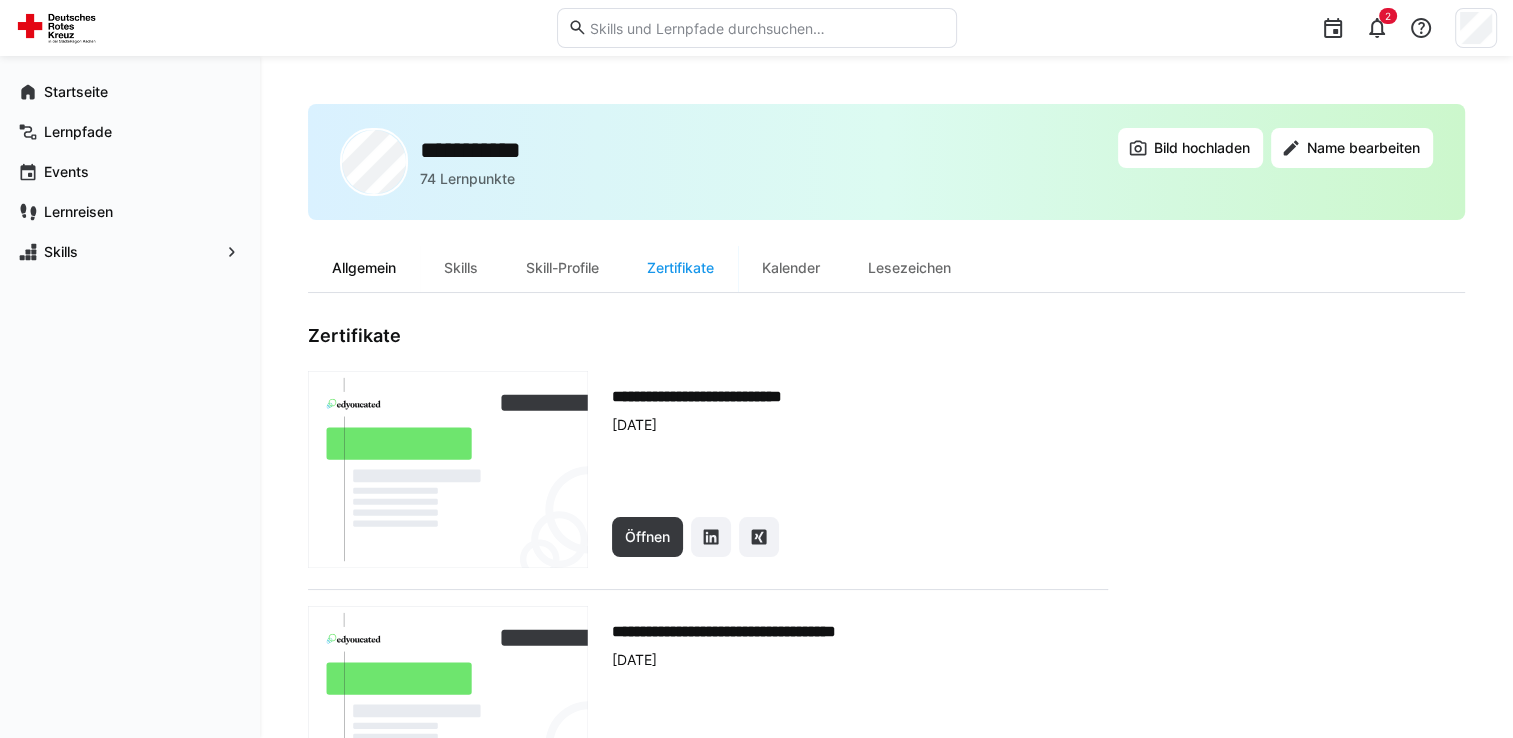 click on "Allgemein" 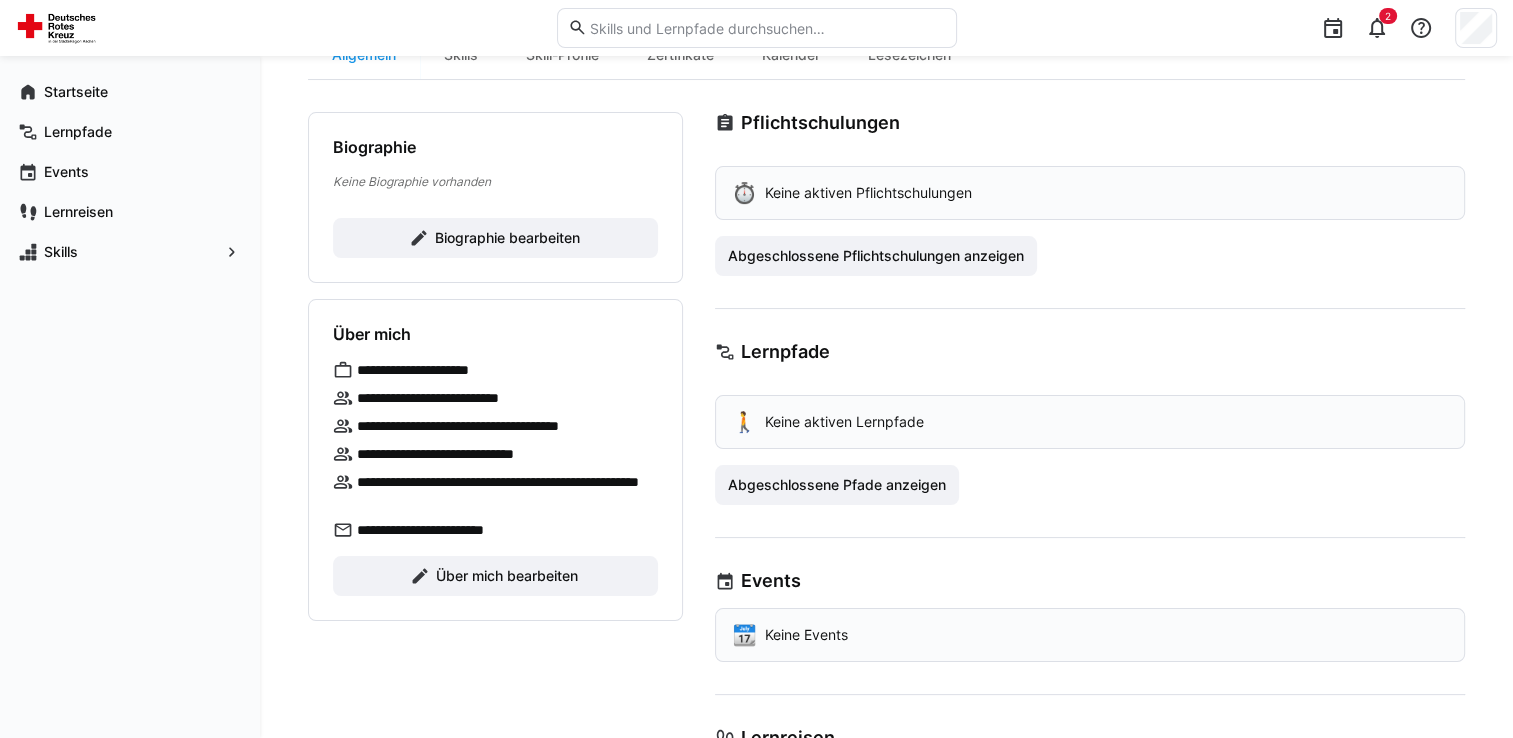 scroll, scrollTop: 215, scrollLeft: 0, axis: vertical 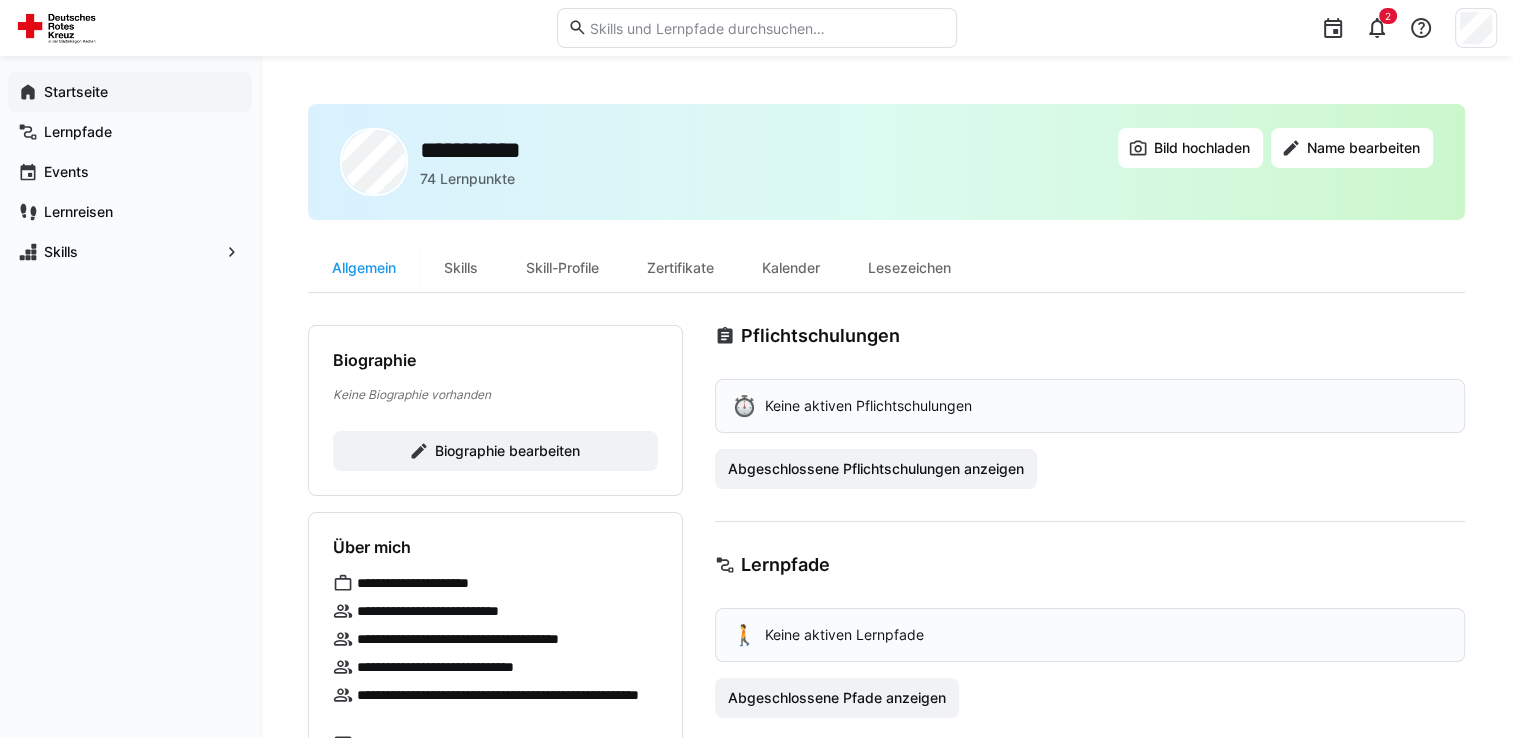 click on "Startseite" 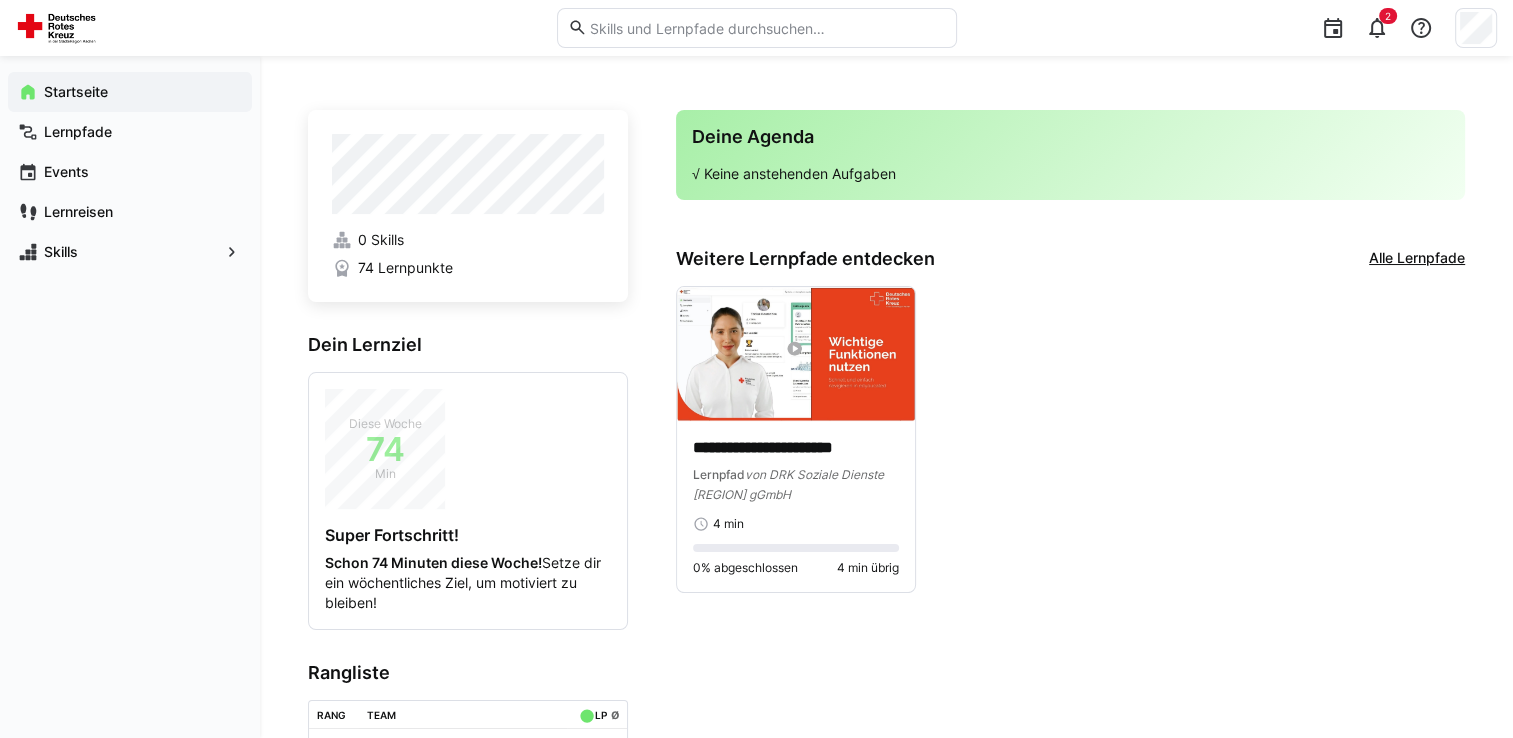 drag, startPoint x: 1508, startPoint y: 513, endPoint x: 1512, endPoint y: 626, distance: 113.07078 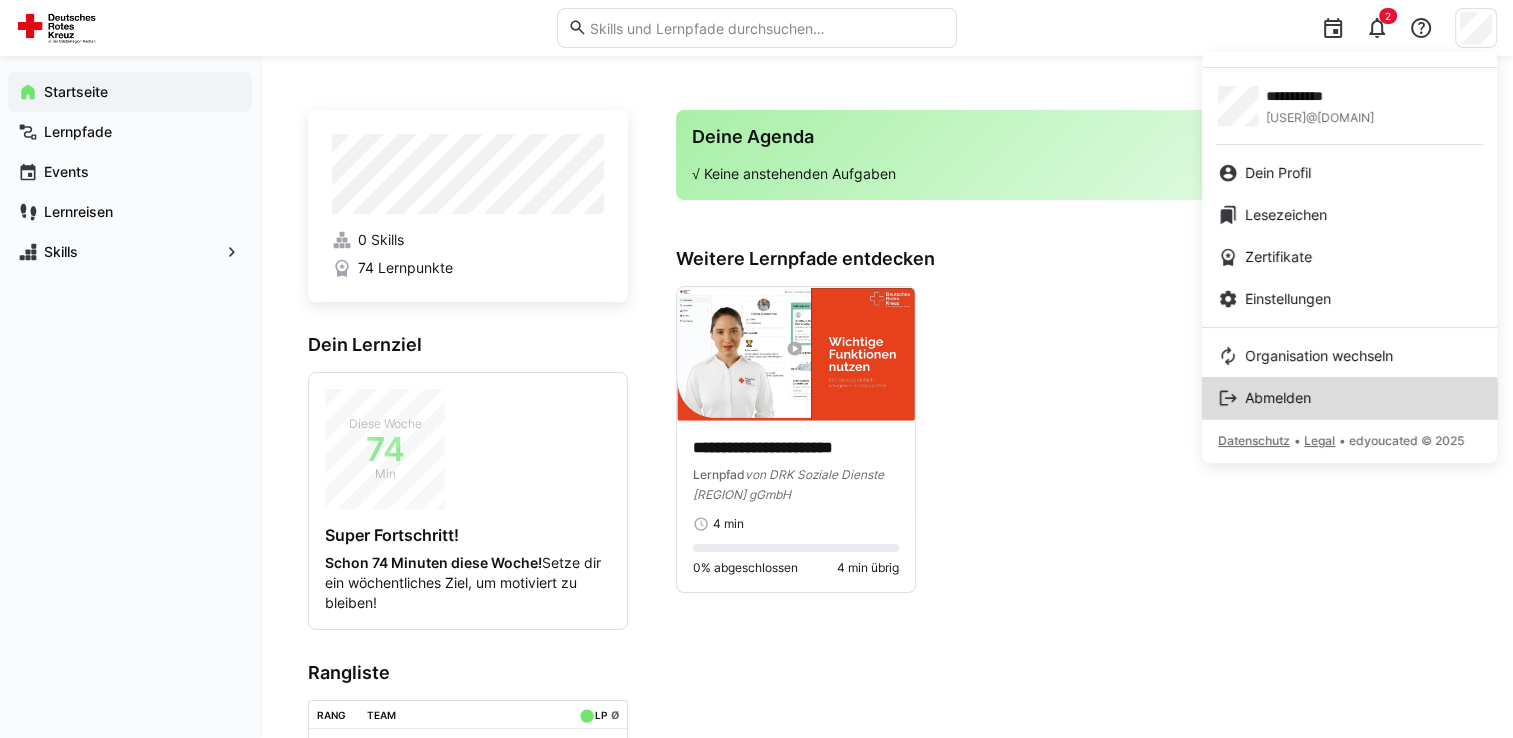 click on "Abmelden" at bounding box center (1278, 398) 